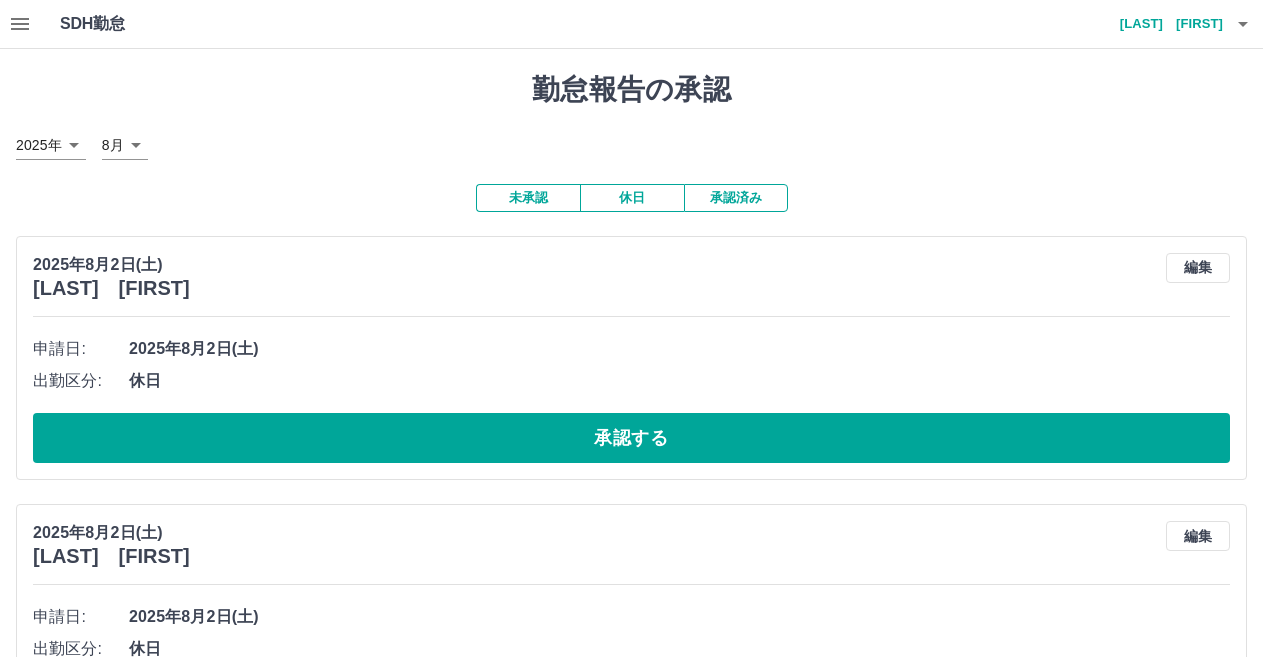 scroll, scrollTop: 0, scrollLeft: 0, axis: both 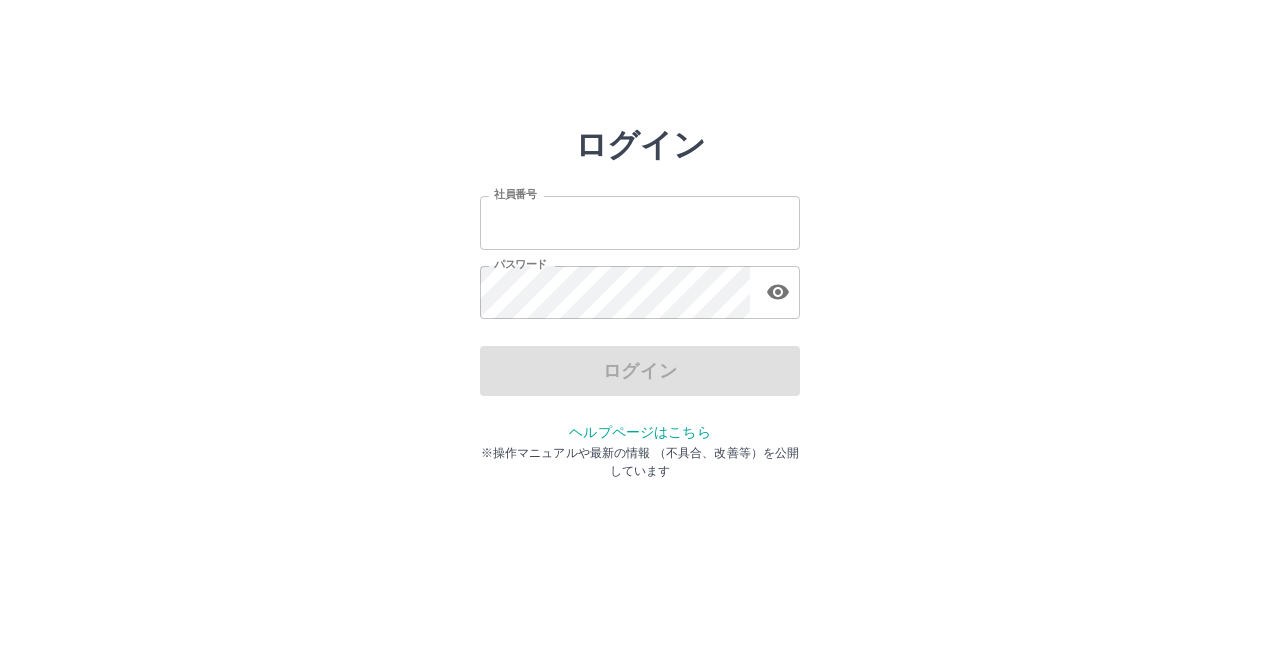 type on "*******" 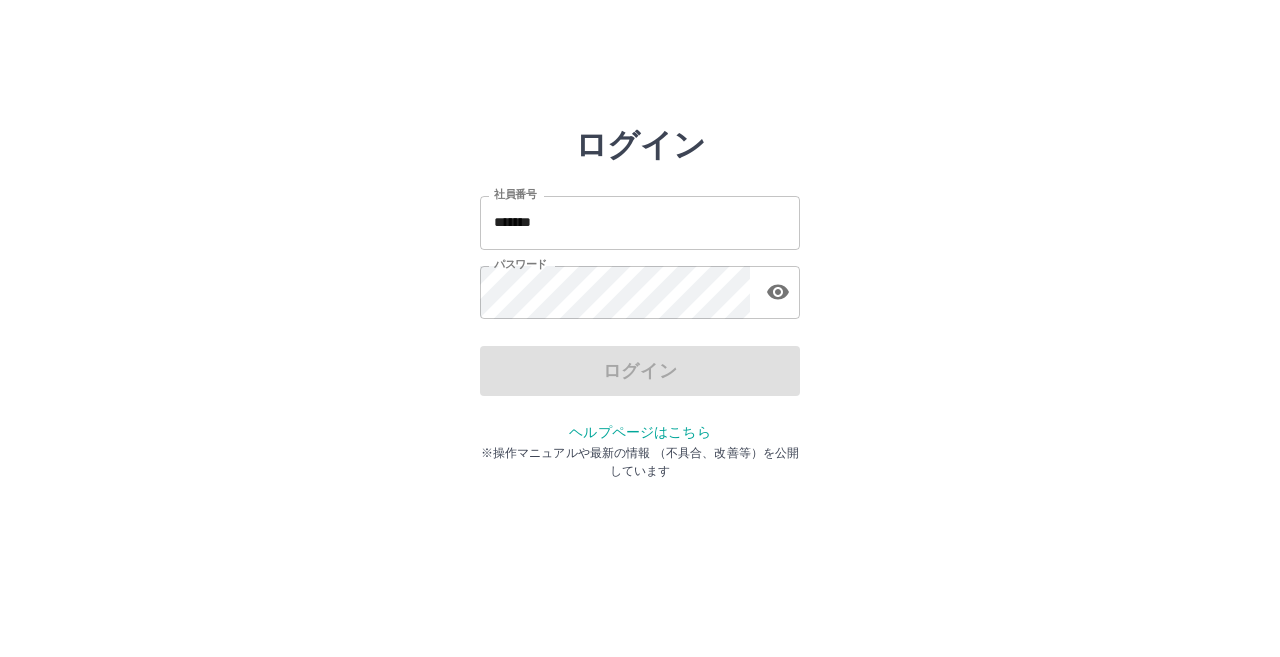 click on "*******" at bounding box center (640, 222) 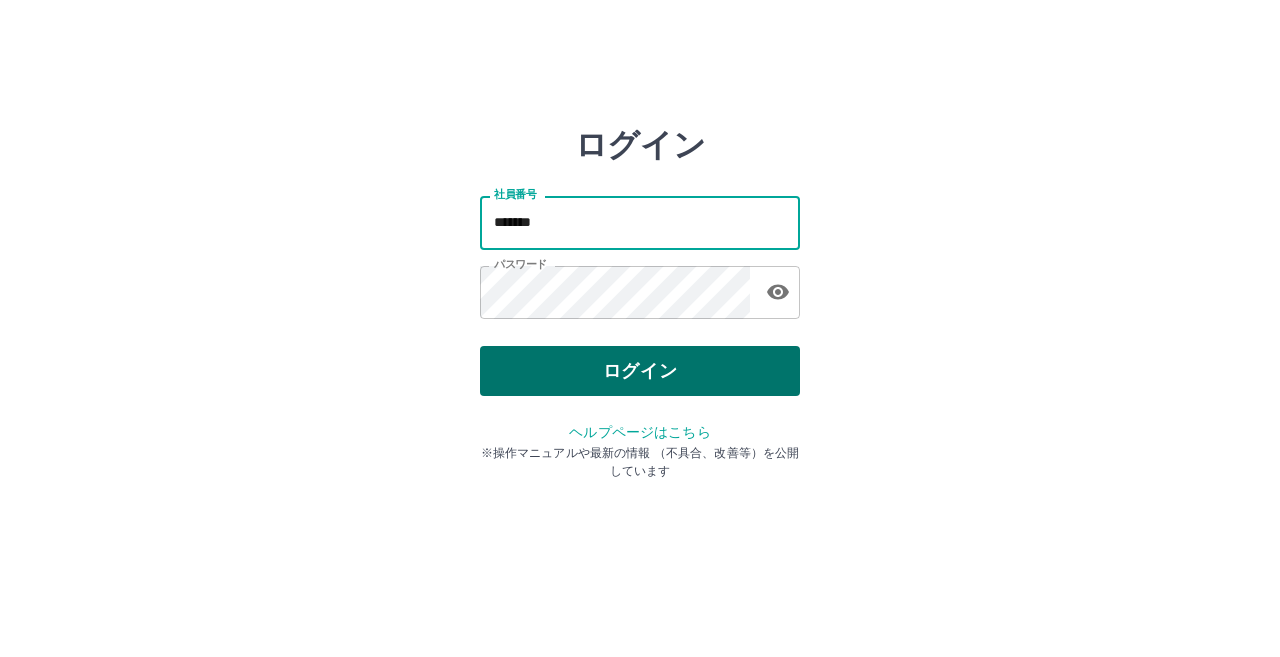 click on "ログイン" at bounding box center (640, 371) 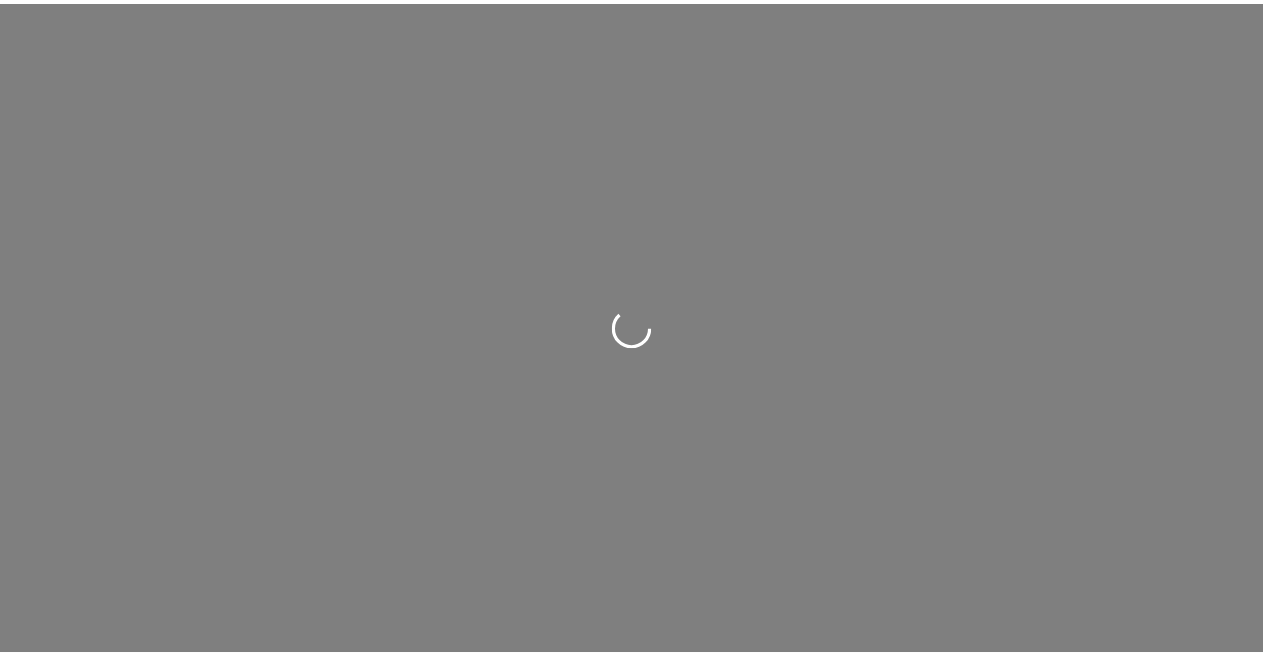 scroll, scrollTop: 0, scrollLeft: 0, axis: both 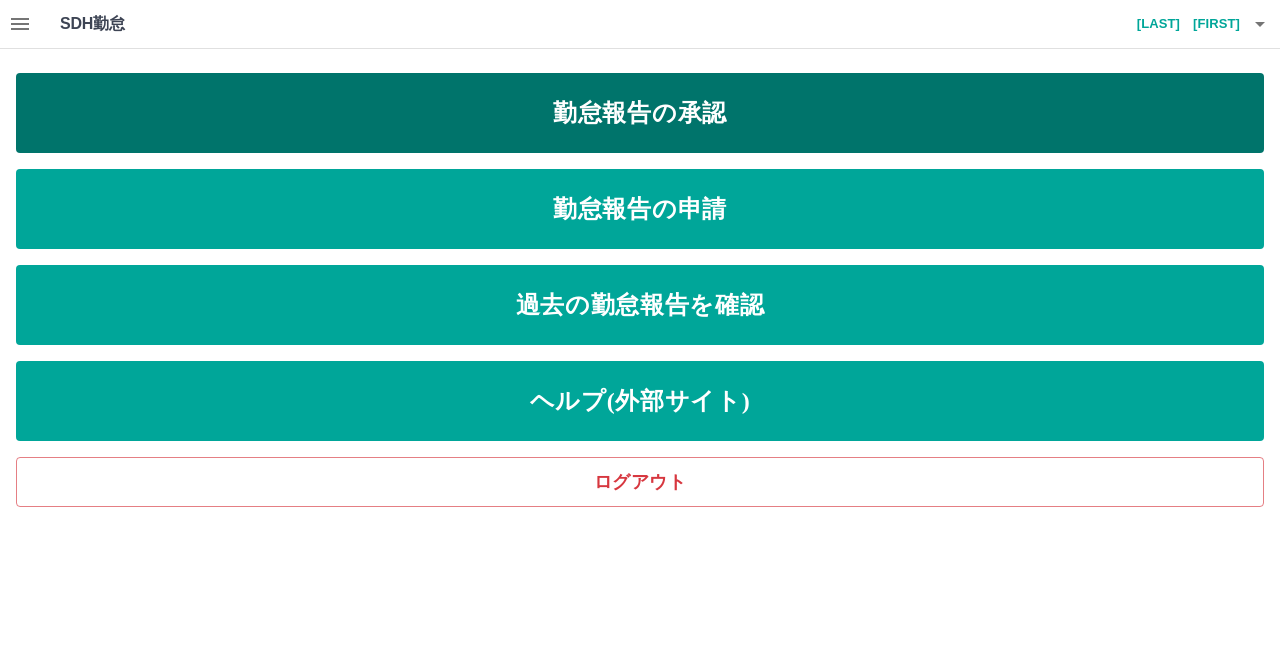 click on "勤怠報告の承認" at bounding box center (640, 113) 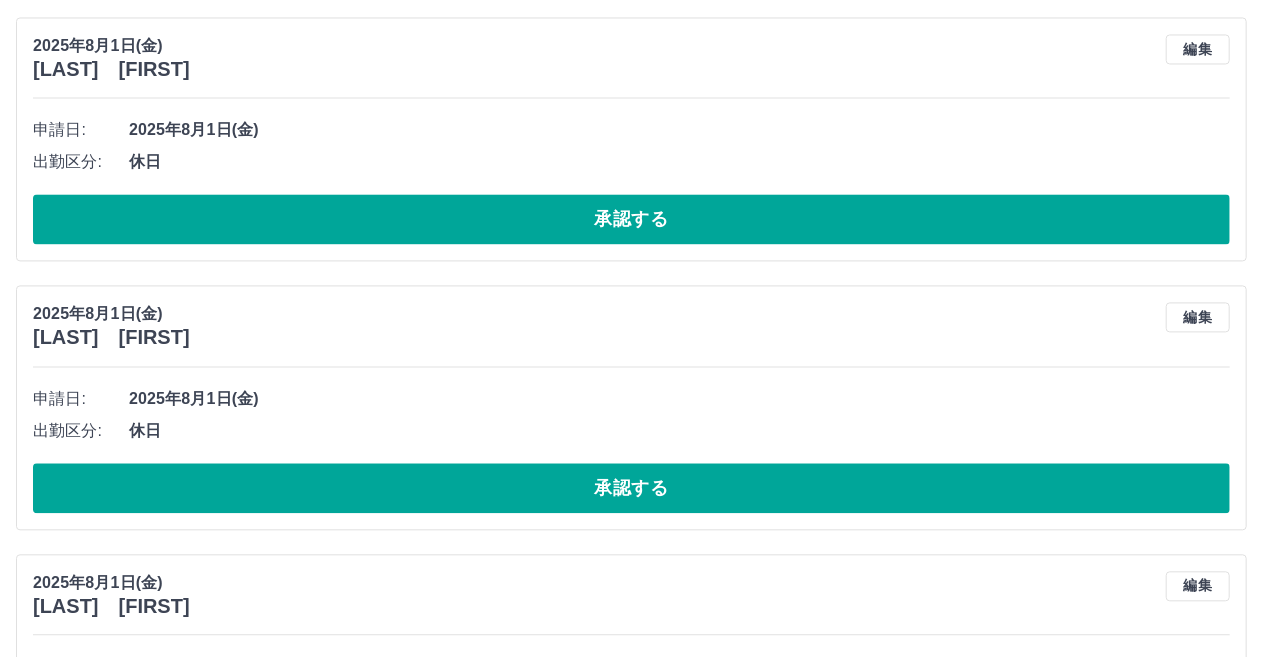 scroll, scrollTop: 9818, scrollLeft: 0, axis: vertical 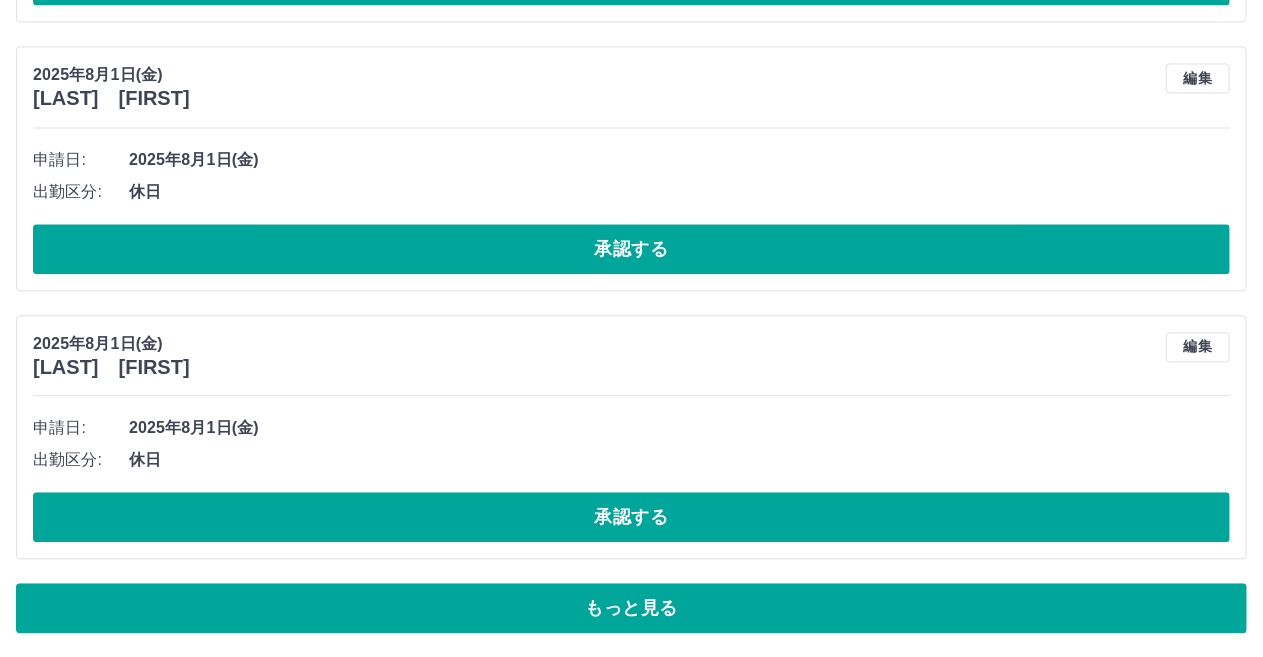drag, startPoint x: 333, startPoint y: 171, endPoint x: 323, endPoint y: 549, distance: 378.13226 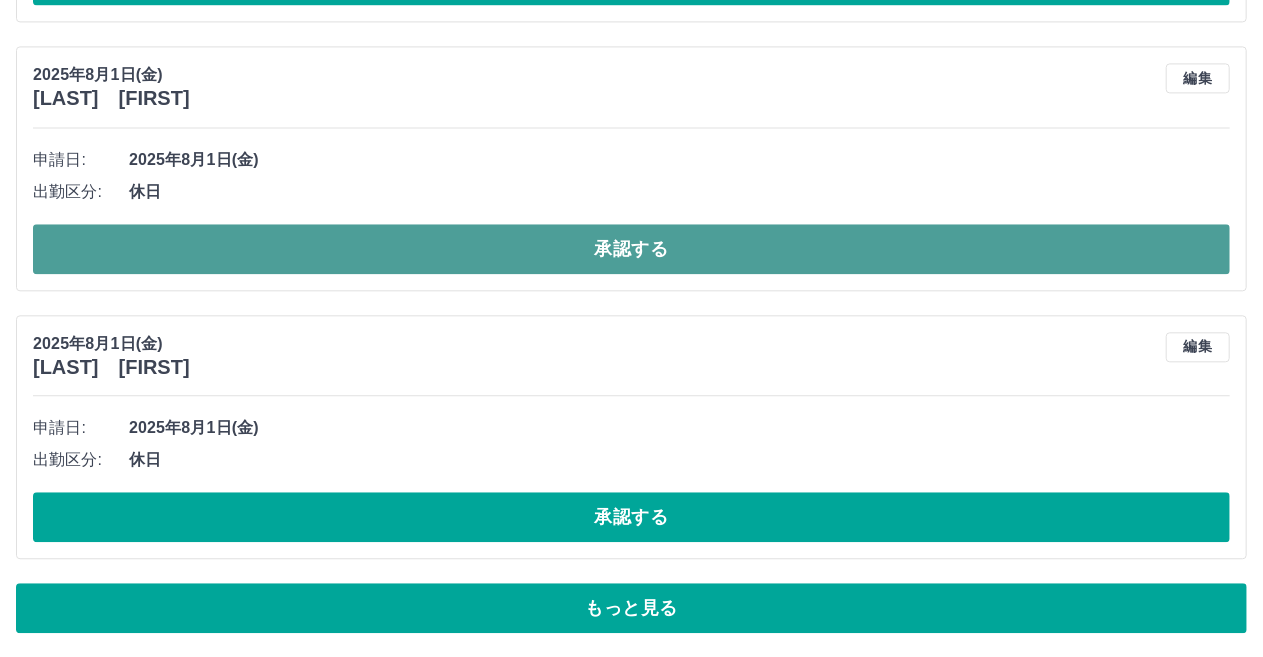 click on "承認する" at bounding box center (631, 249) 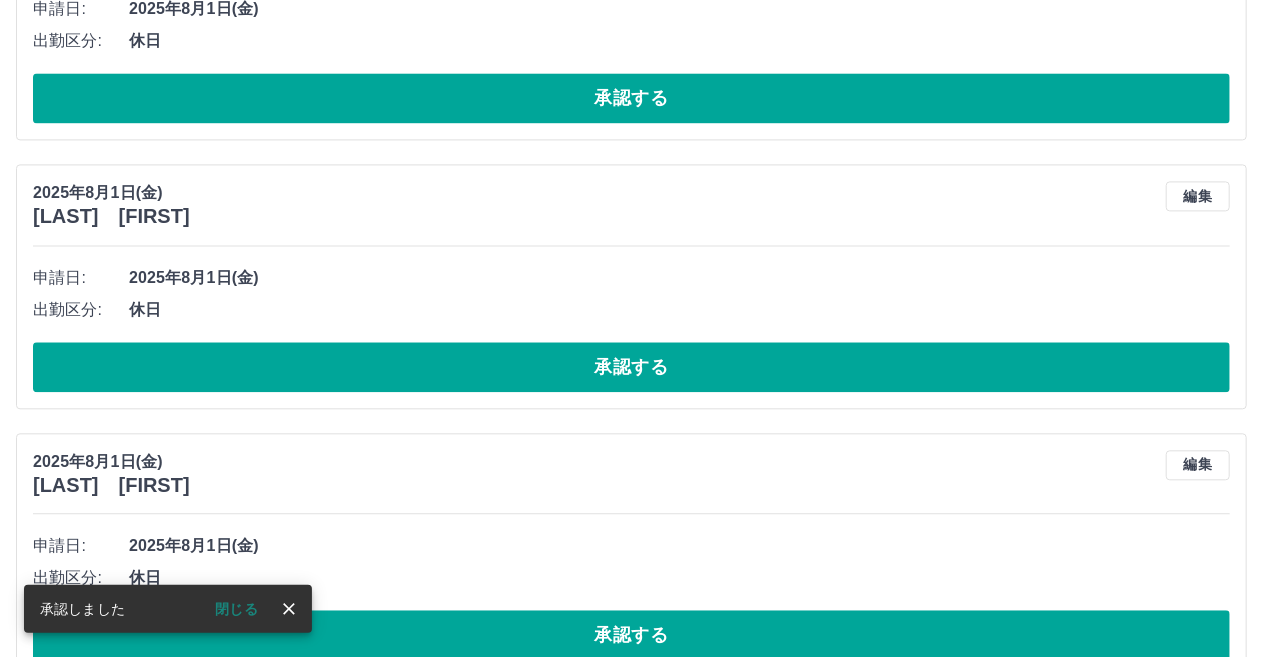 scroll, scrollTop: 9718, scrollLeft: 0, axis: vertical 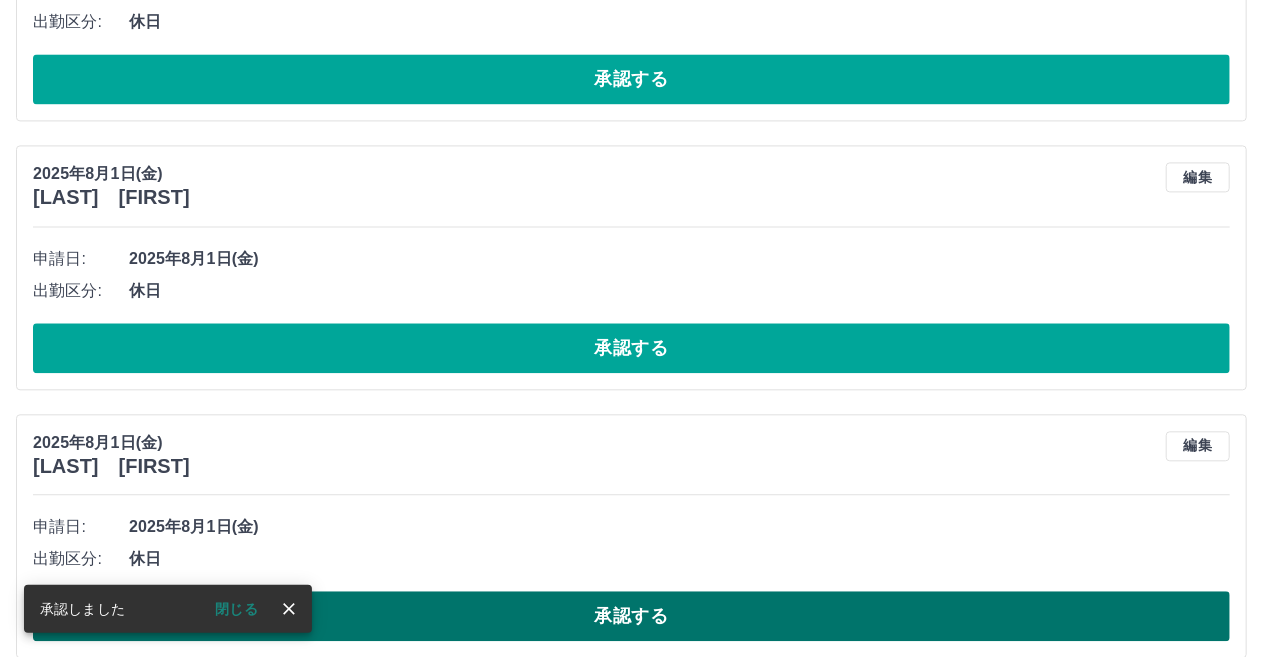 click on "承認する" at bounding box center (631, 616) 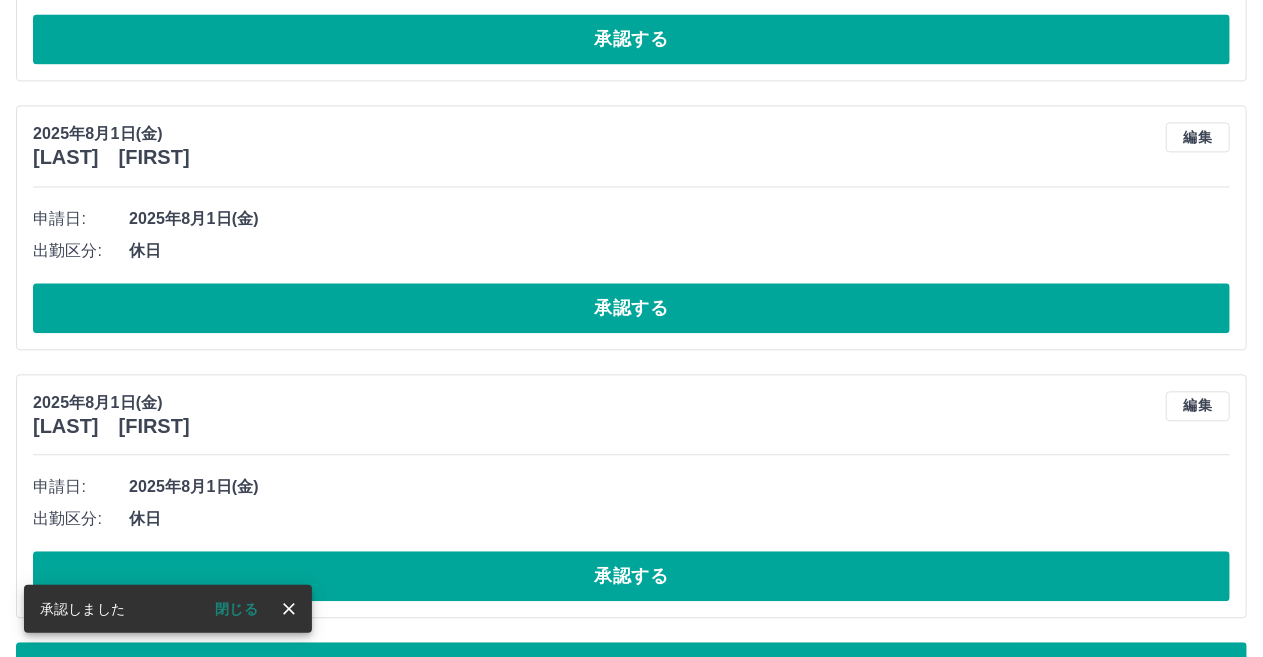 scroll, scrollTop: 9818, scrollLeft: 0, axis: vertical 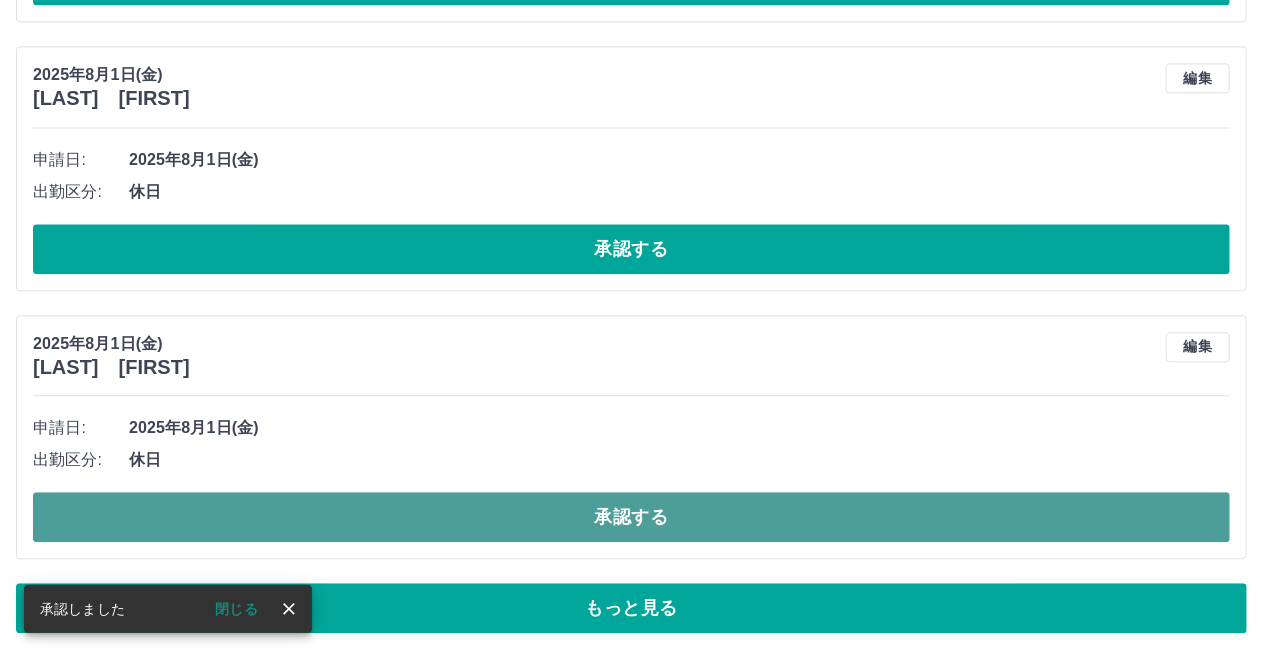 click on "承認する" at bounding box center [631, 517] 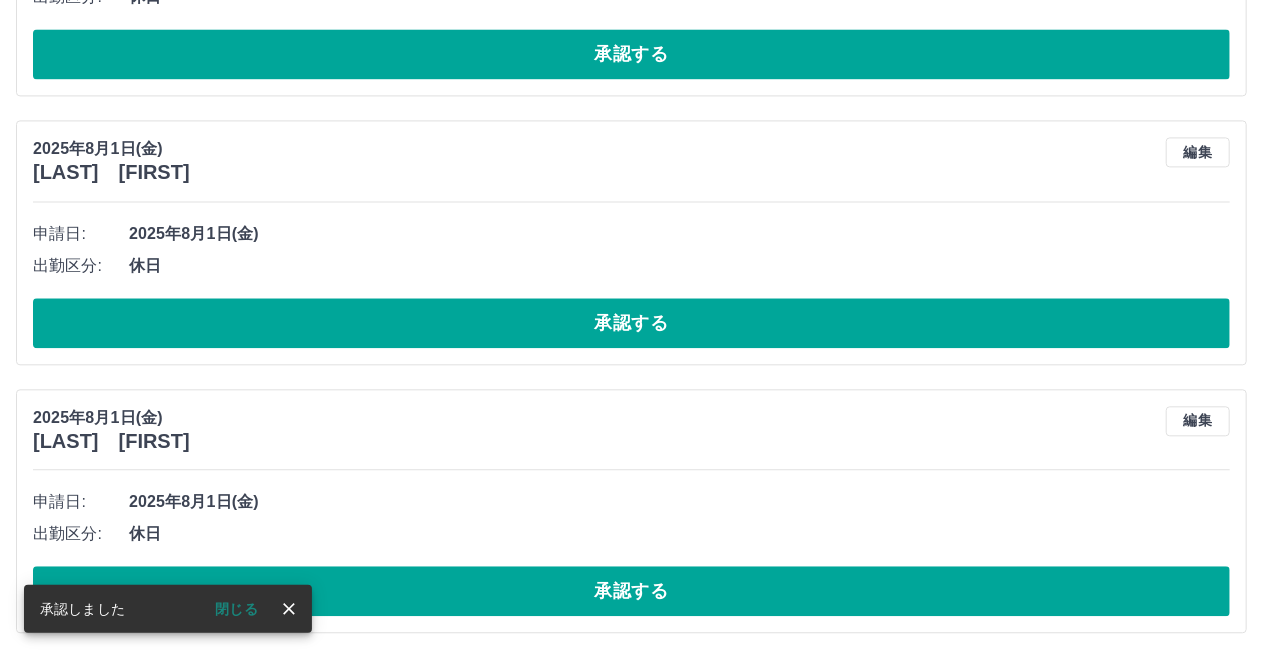 scroll, scrollTop: 9744, scrollLeft: 0, axis: vertical 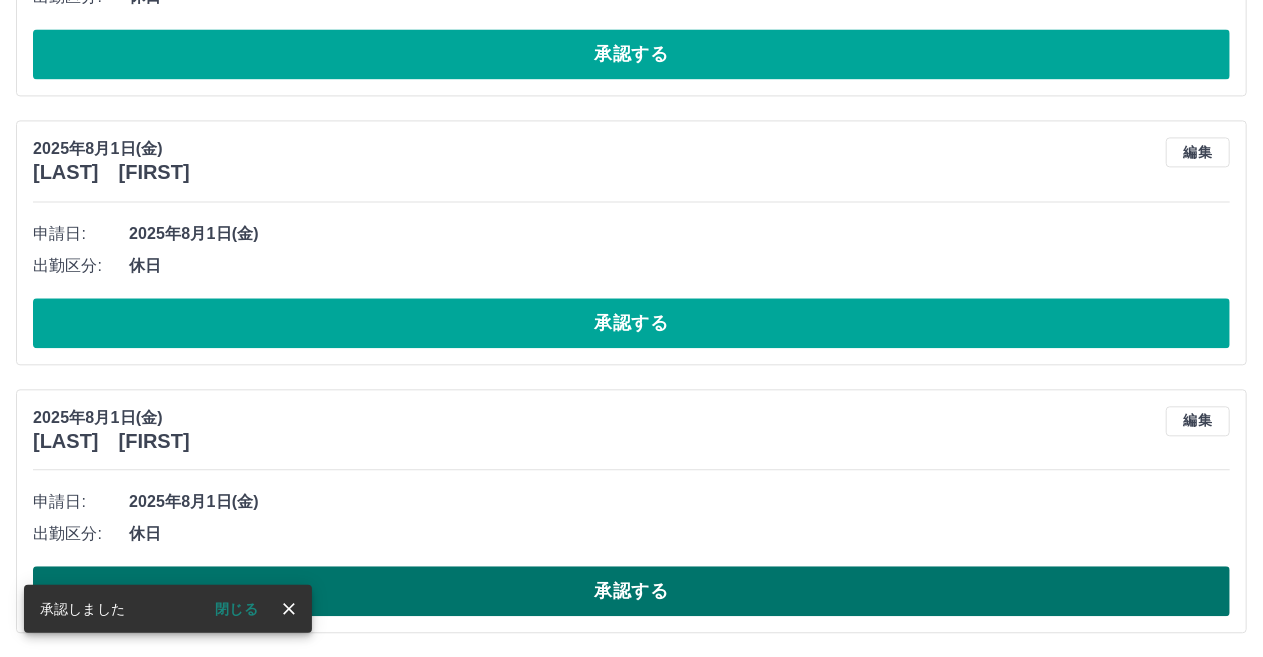 click on "承認する" at bounding box center (631, 591) 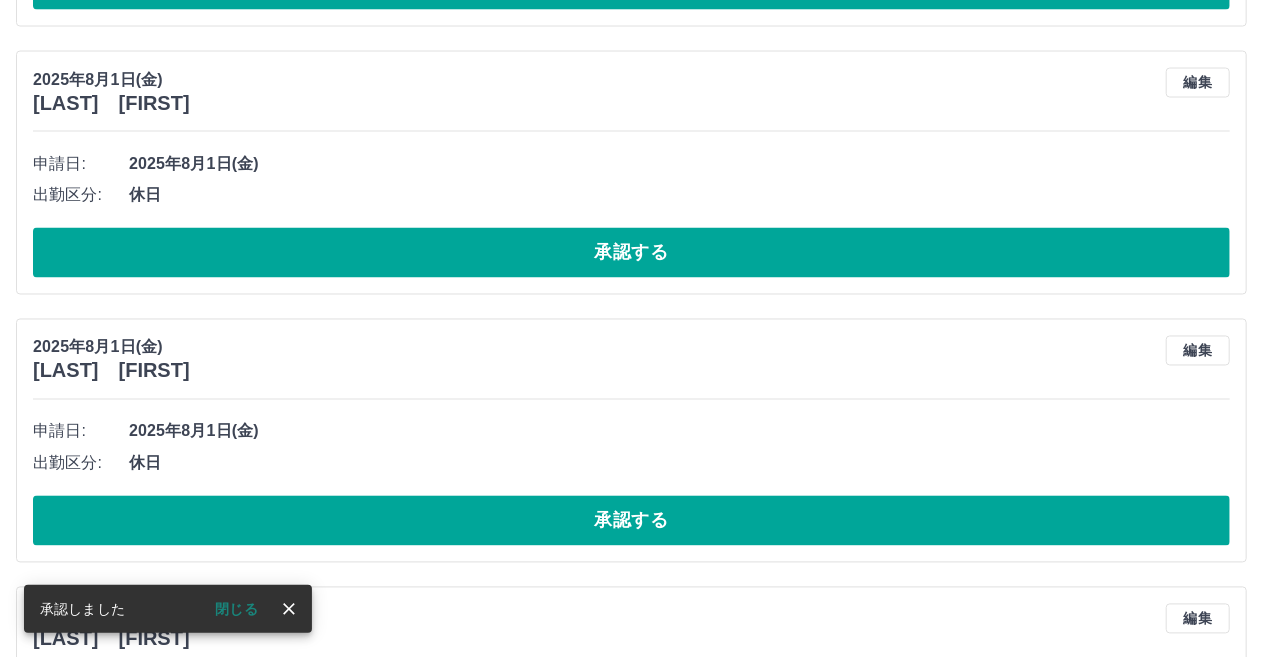 scroll, scrollTop: 8976, scrollLeft: 0, axis: vertical 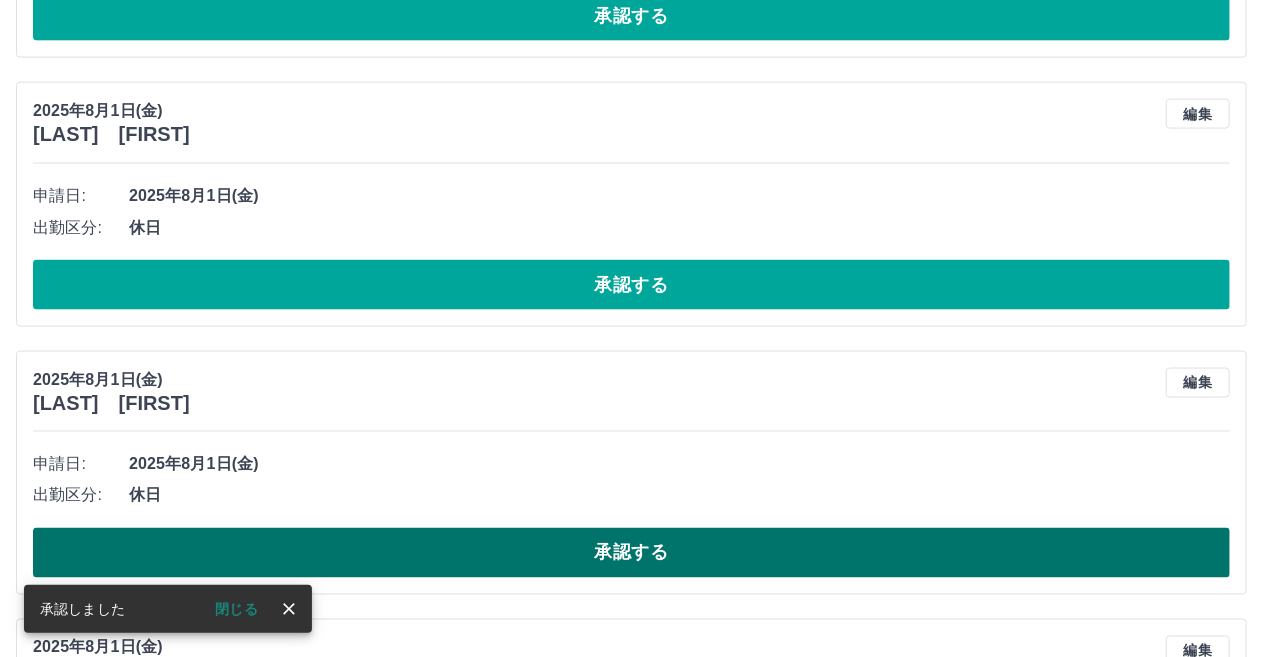 click on "承認する" at bounding box center (631, 553) 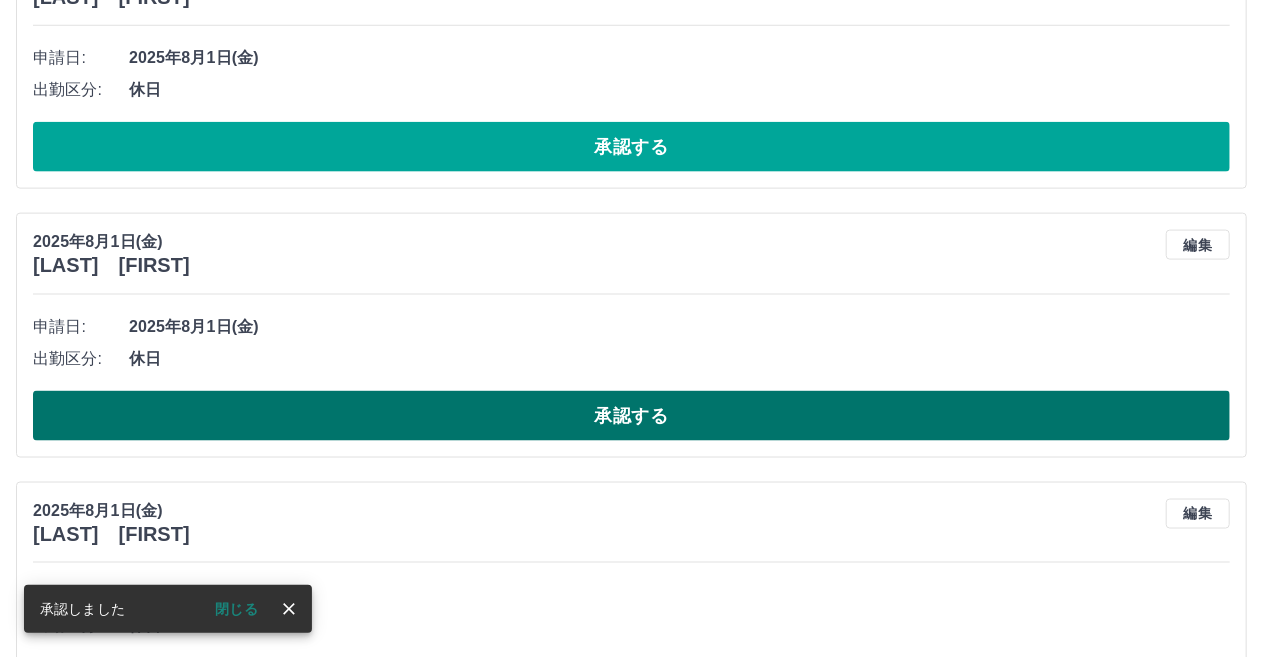 scroll, scrollTop: 8876, scrollLeft: 0, axis: vertical 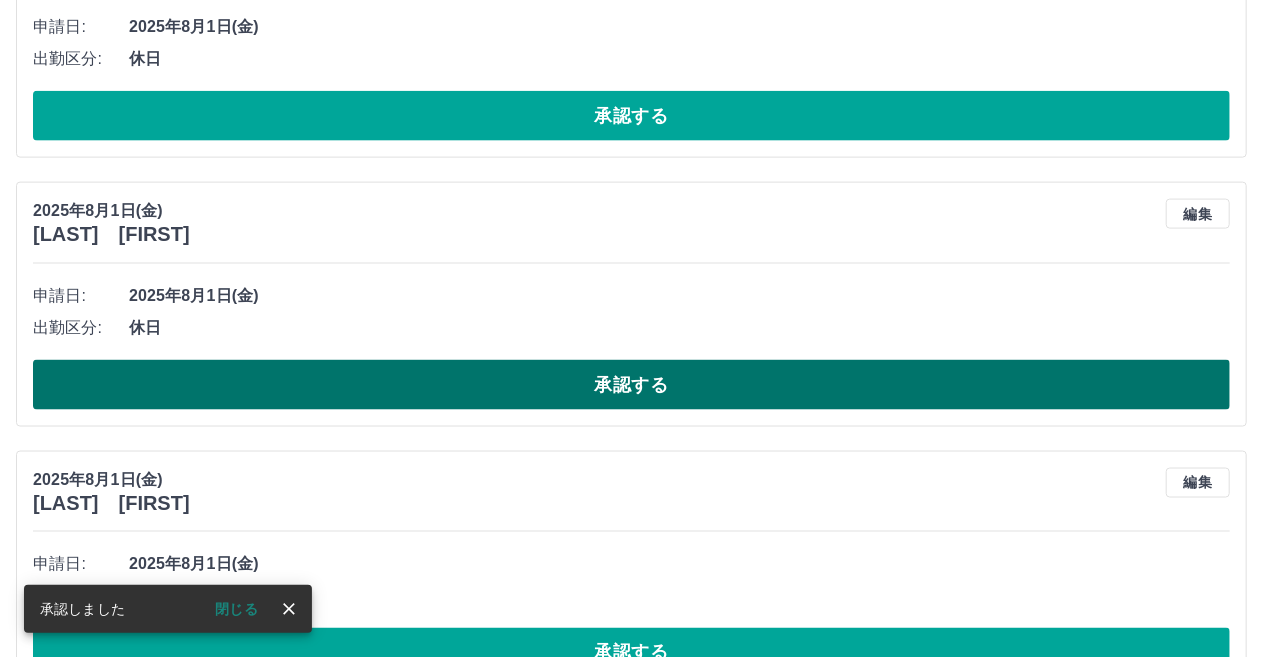 click on "承認する" at bounding box center [631, 385] 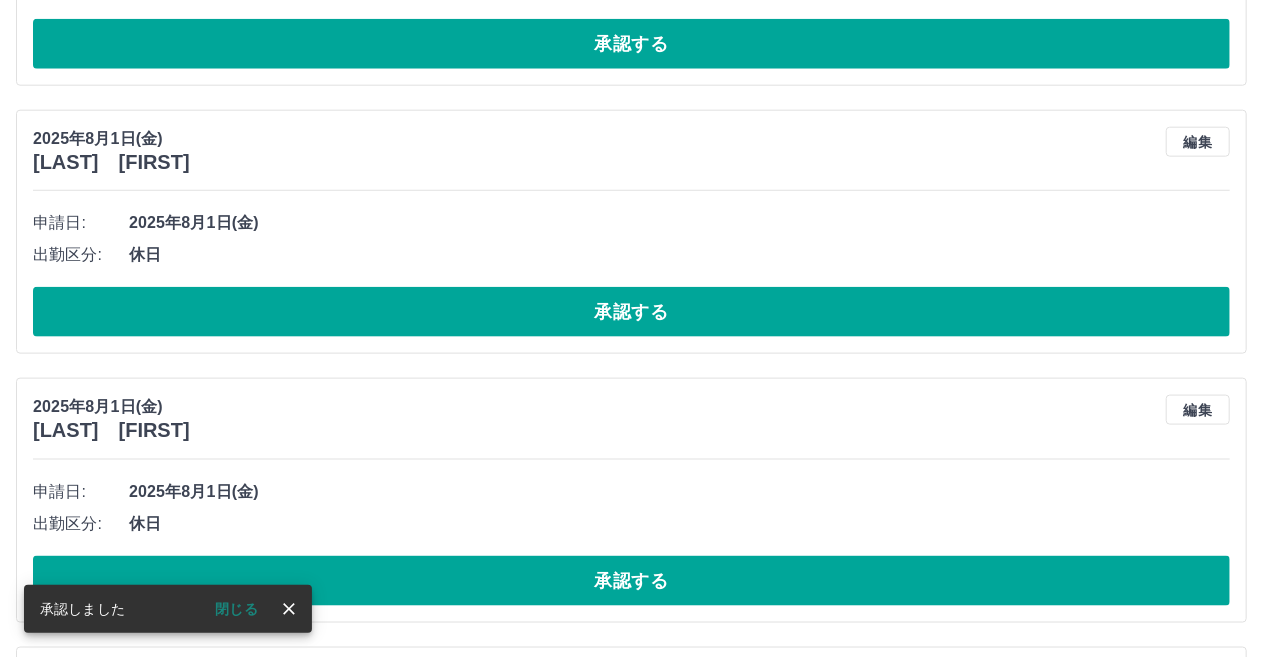 scroll, scrollTop: 8676, scrollLeft: 0, axis: vertical 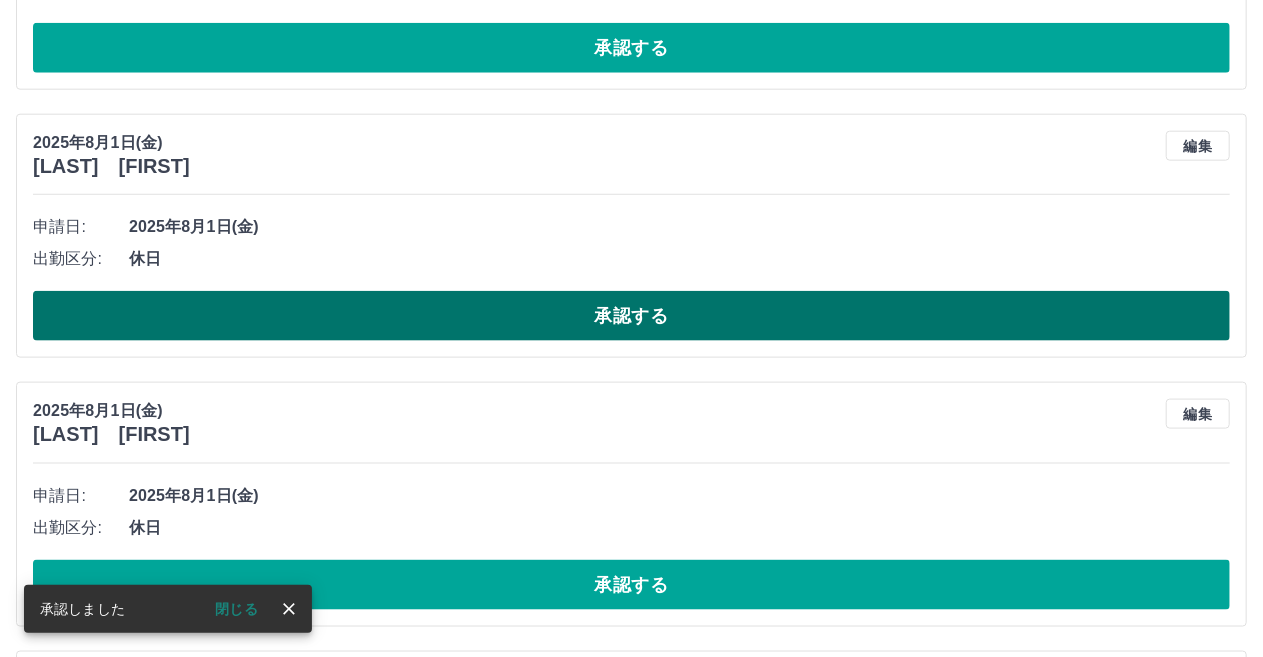 click on "承認する" at bounding box center [631, 316] 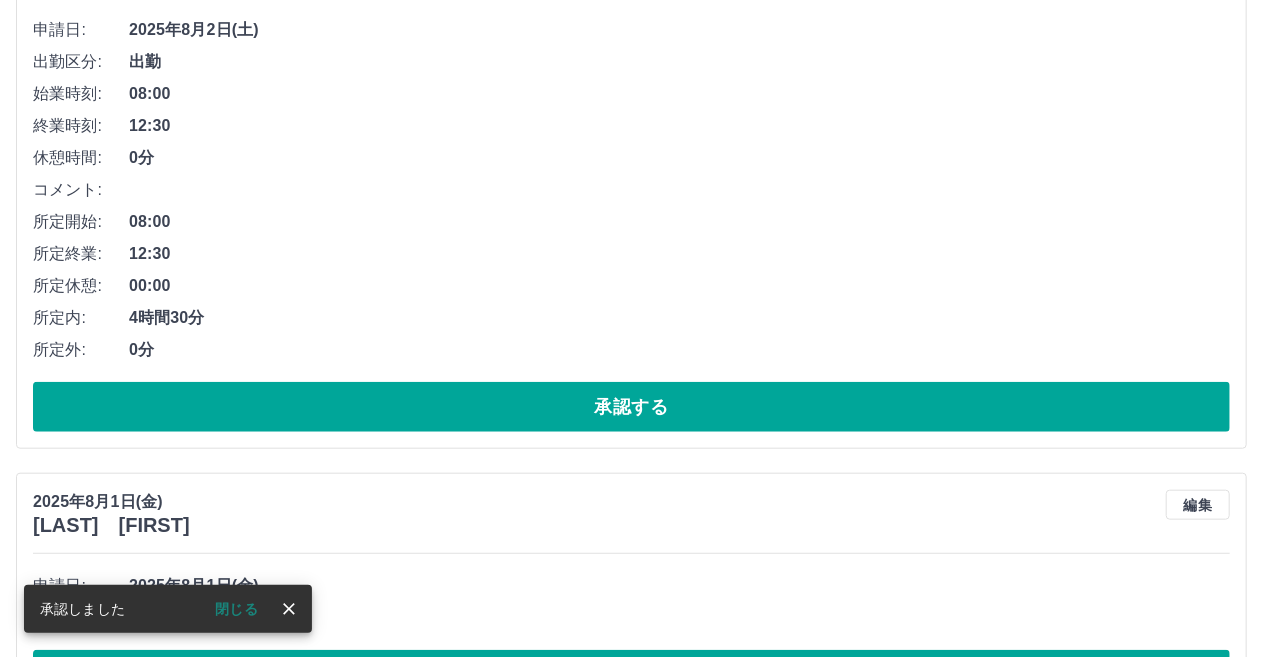 scroll, scrollTop: 8271, scrollLeft: 0, axis: vertical 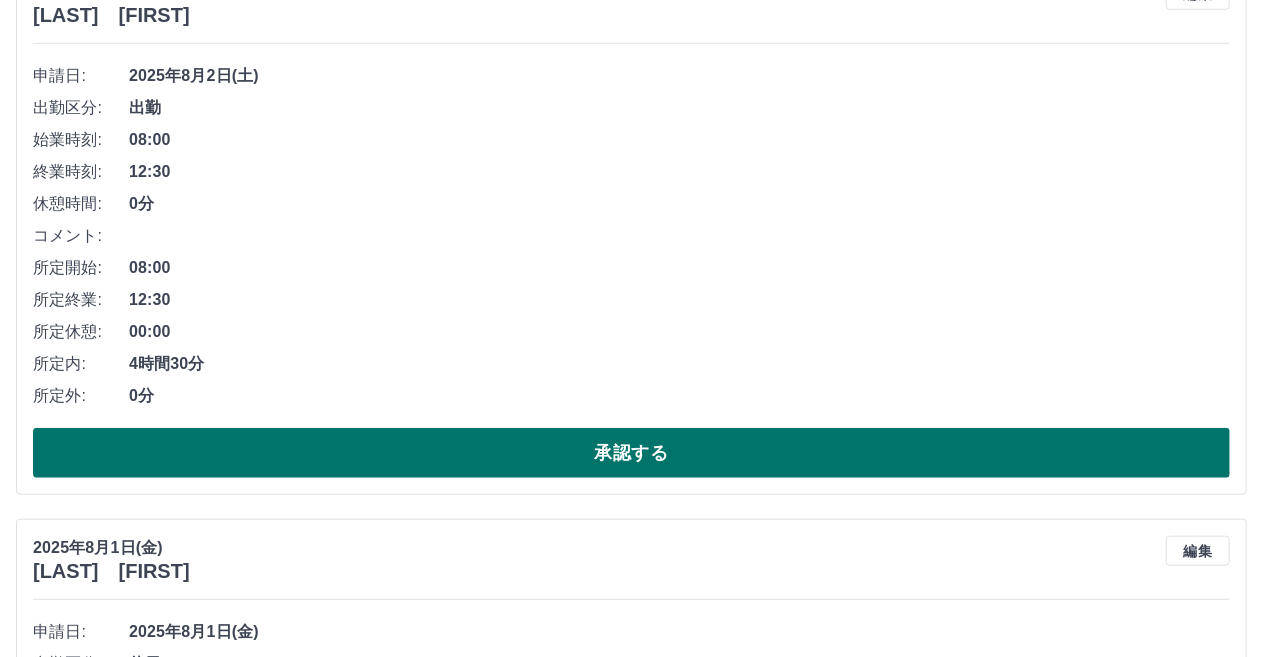 click on "承認する" at bounding box center [631, 453] 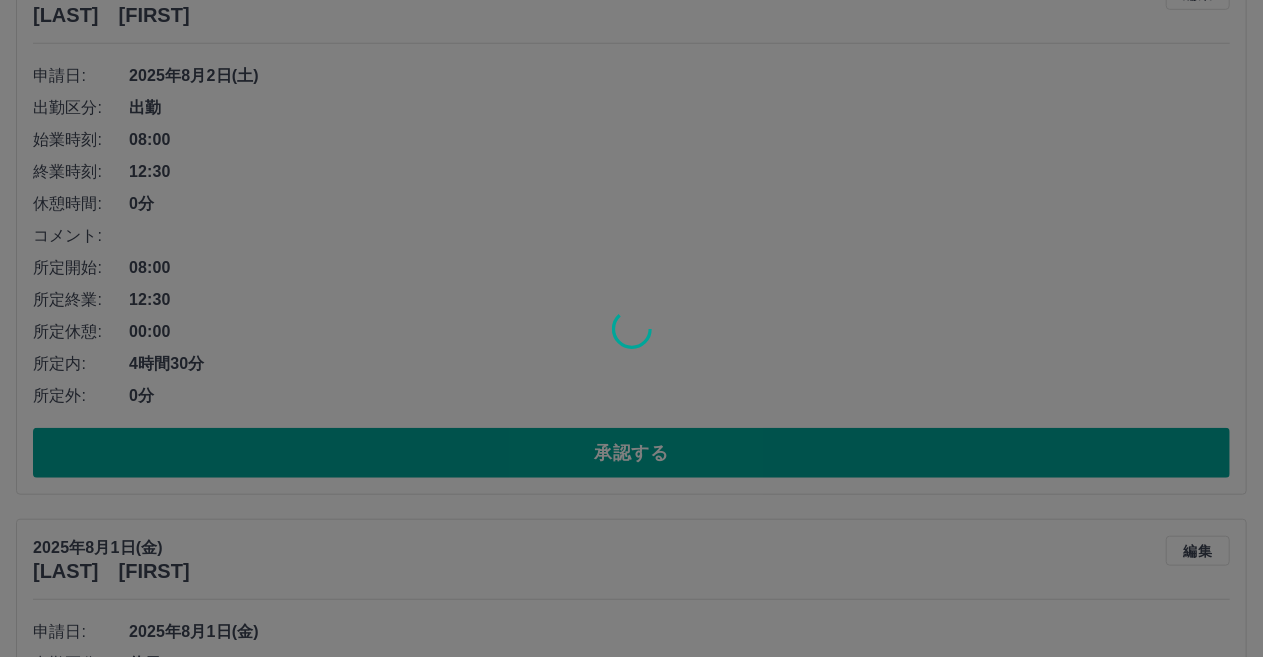 scroll, scrollTop: 7714, scrollLeft: 0, axis: vertical 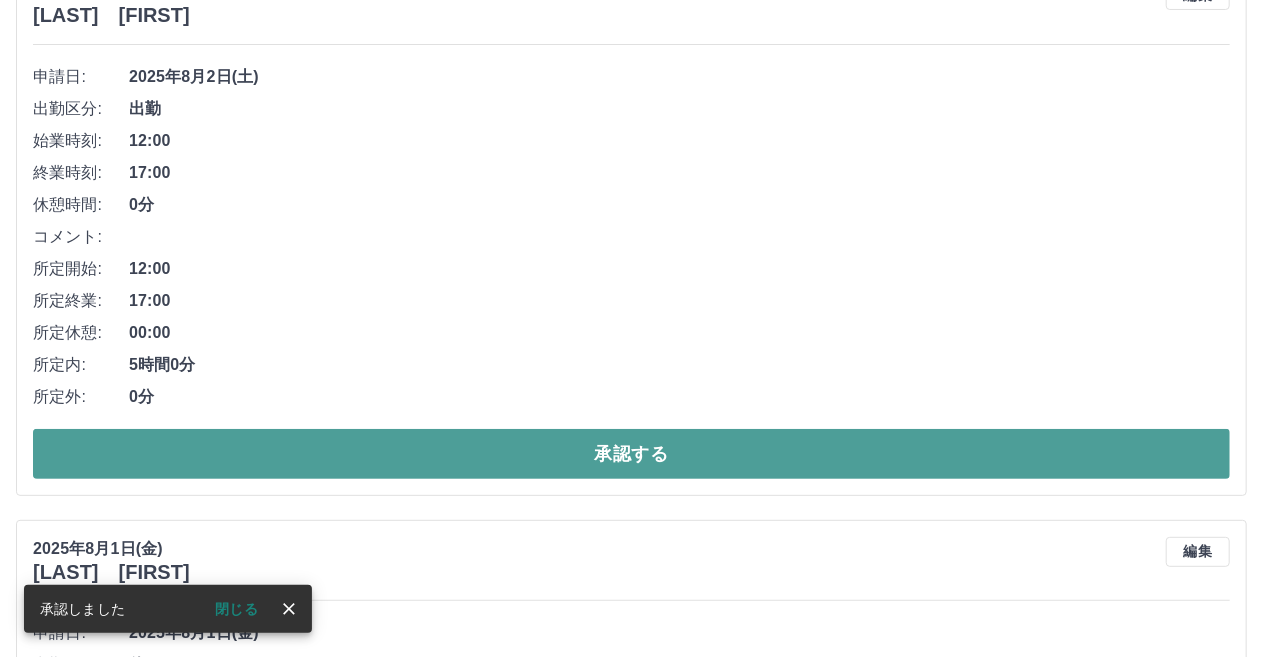 click on "承認する" at bounding box center (631, 454) 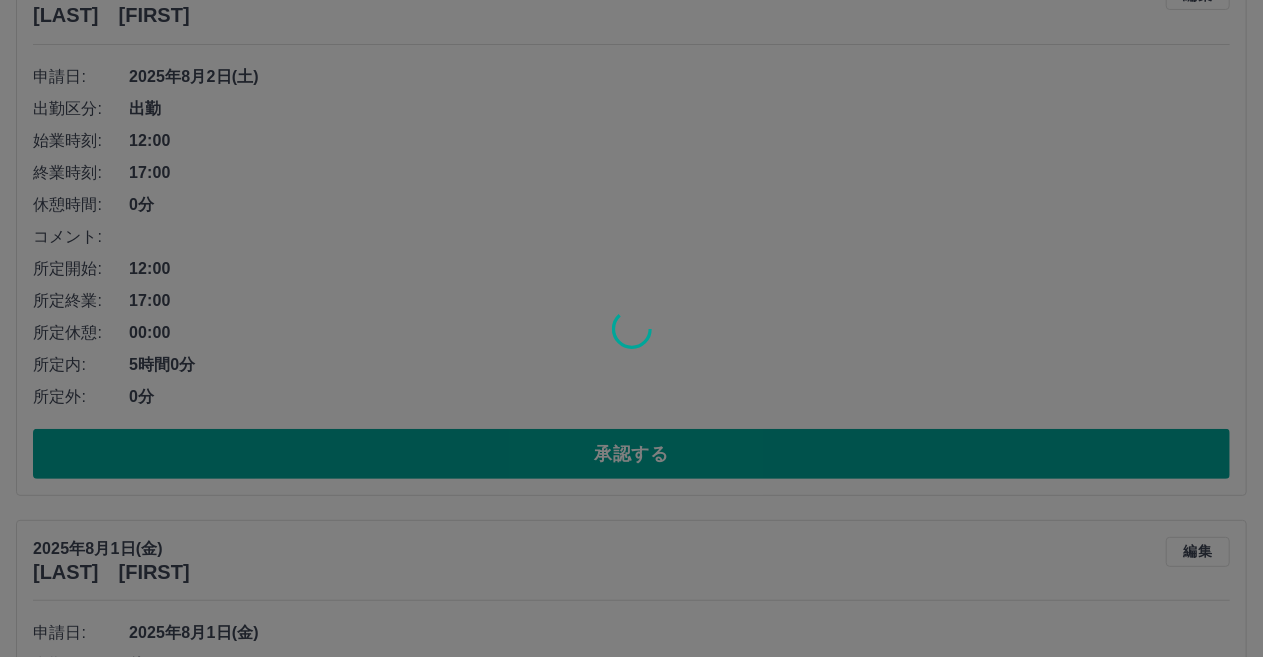 scroll, scrollTop: 7158, scrollLeft: 0, axis: vertical 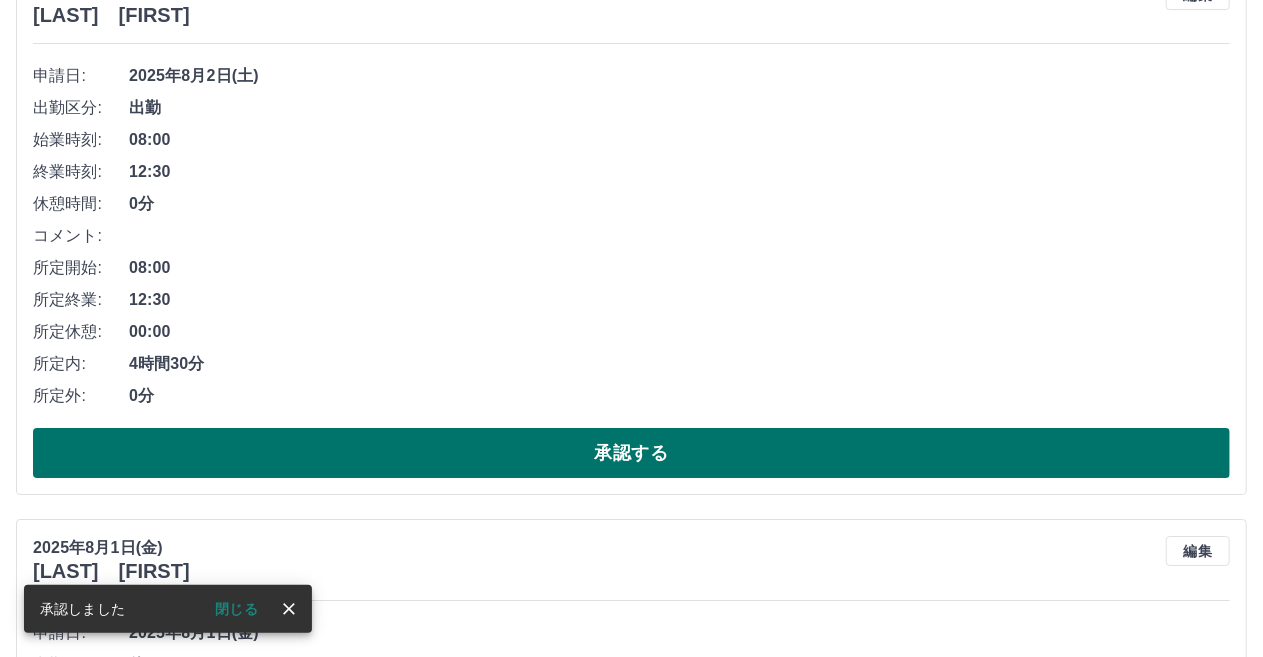 click on "承認する" at bounding box center [631, 453] 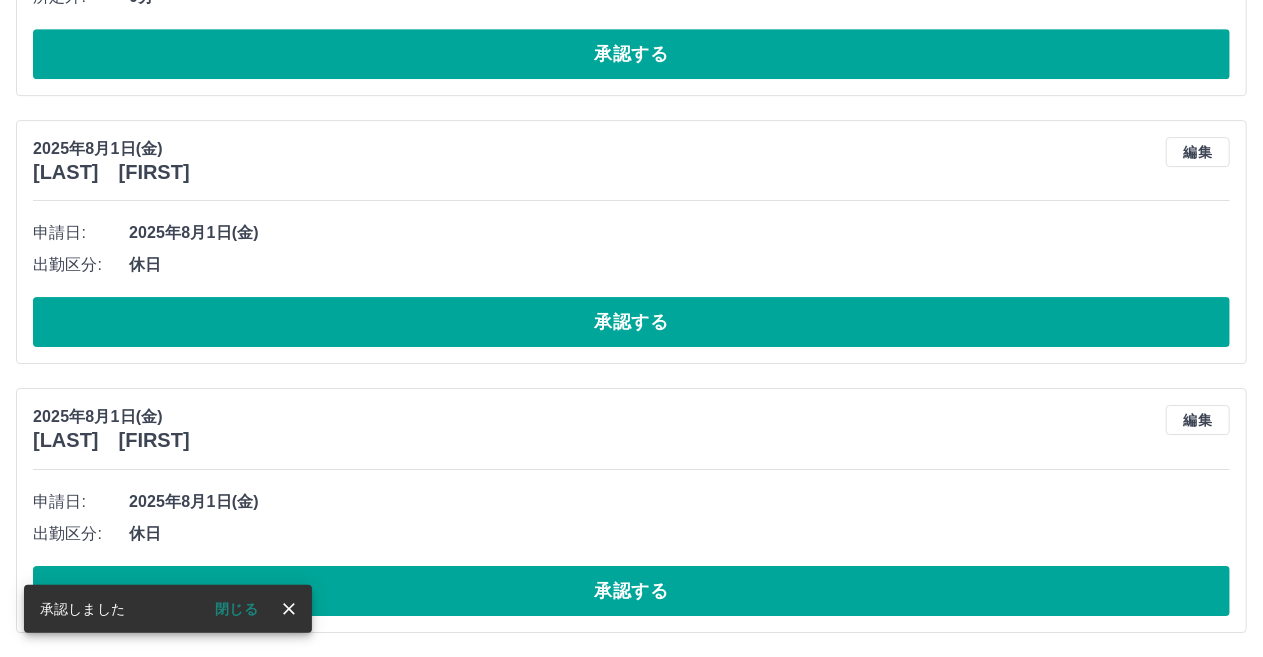 scroll, scrollTop: 6602, scrollLeft: 0, axis: vertical 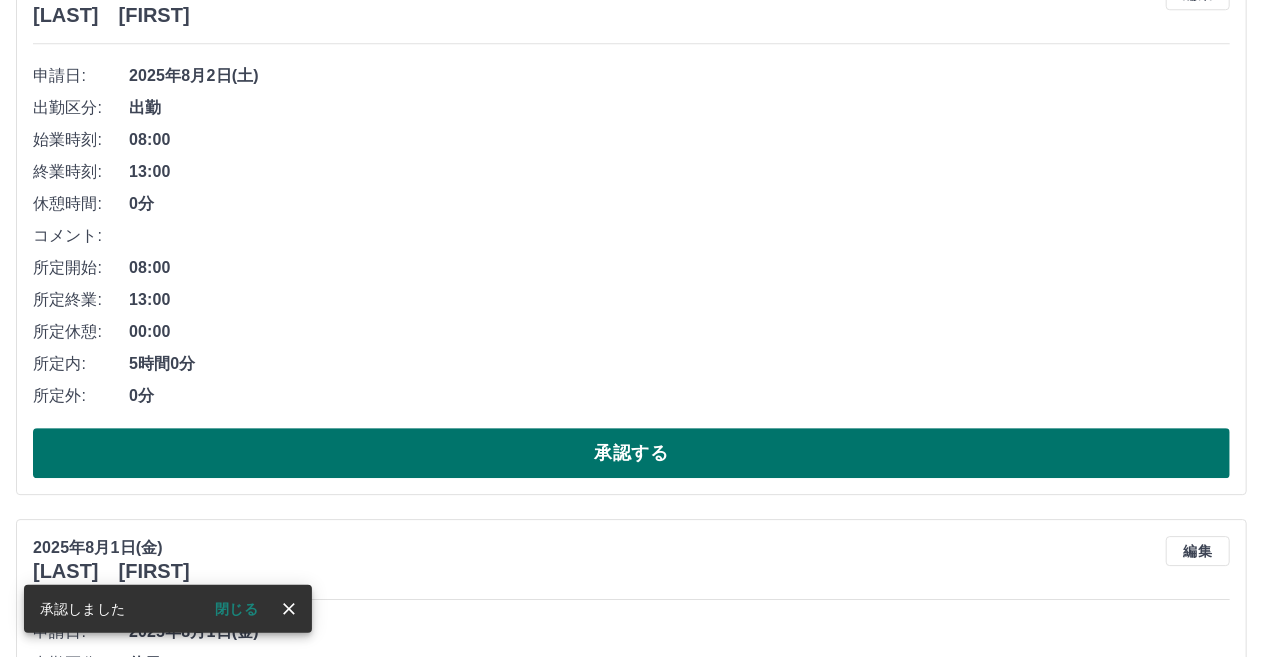 click on "承認する" at bounding box center [631, 453] 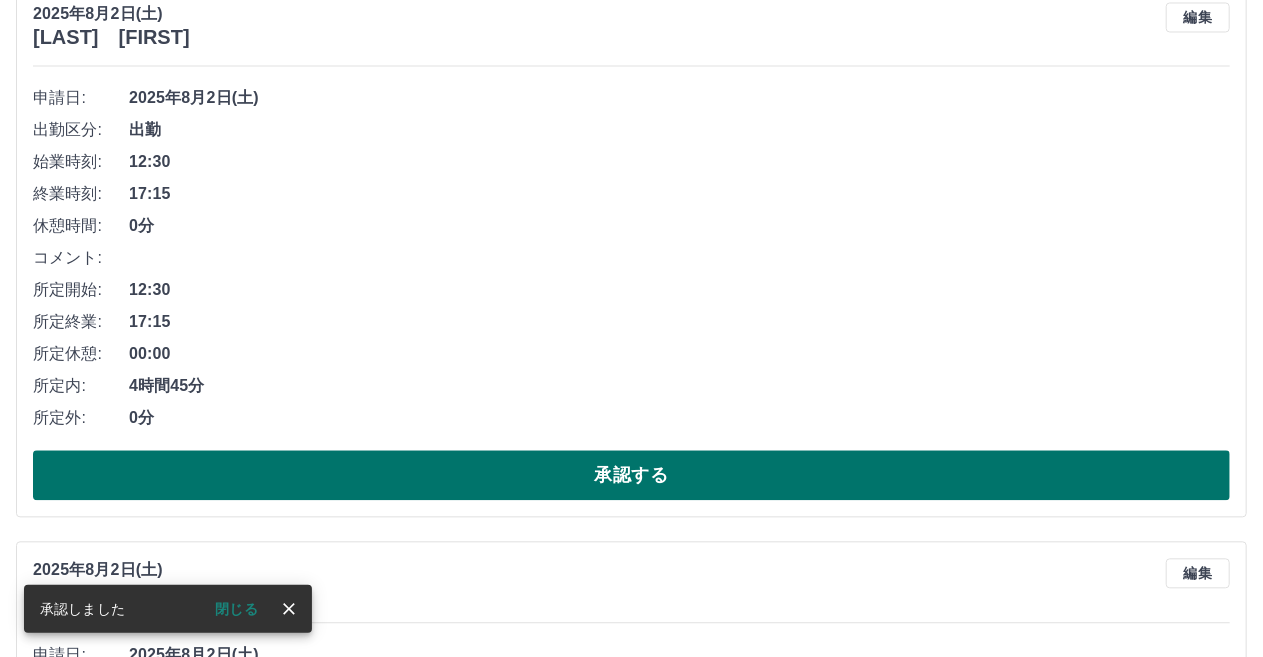 scroll, scrollTop: 5746, scrollLeft: 0, axis: vertical 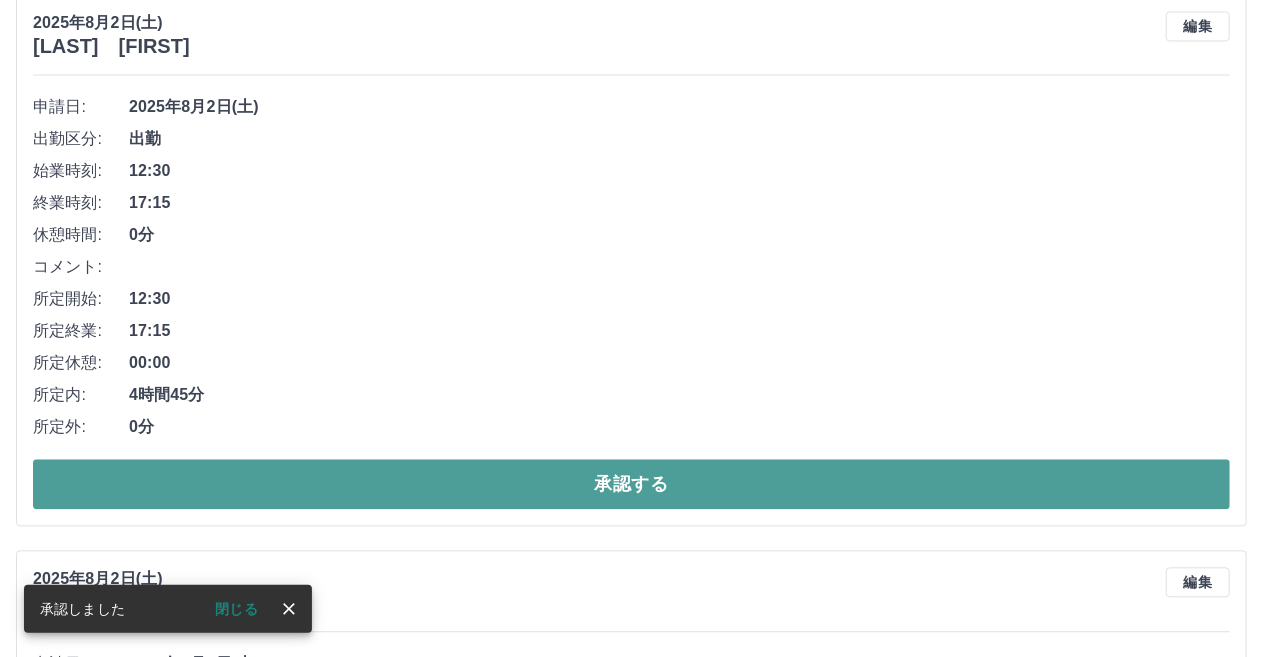 click on "承認する" at bounding box center [631, 484] 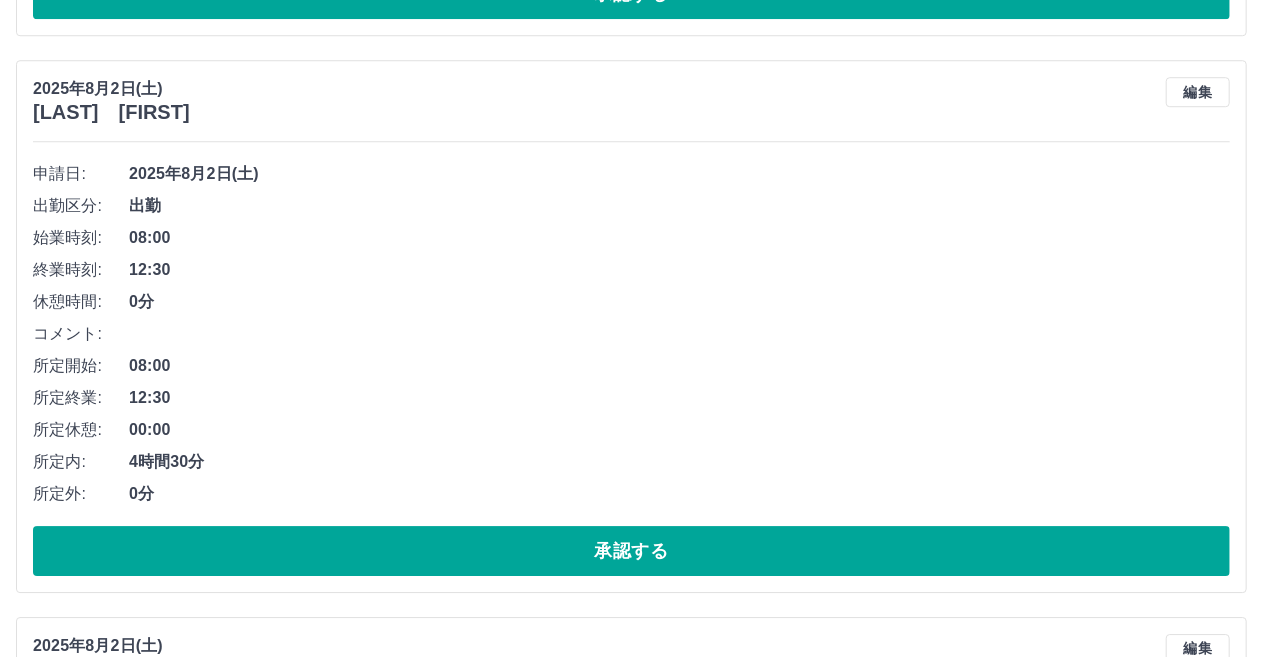 scroll, scrollTop: 2890, scrollLeft: 0, axis: vertical 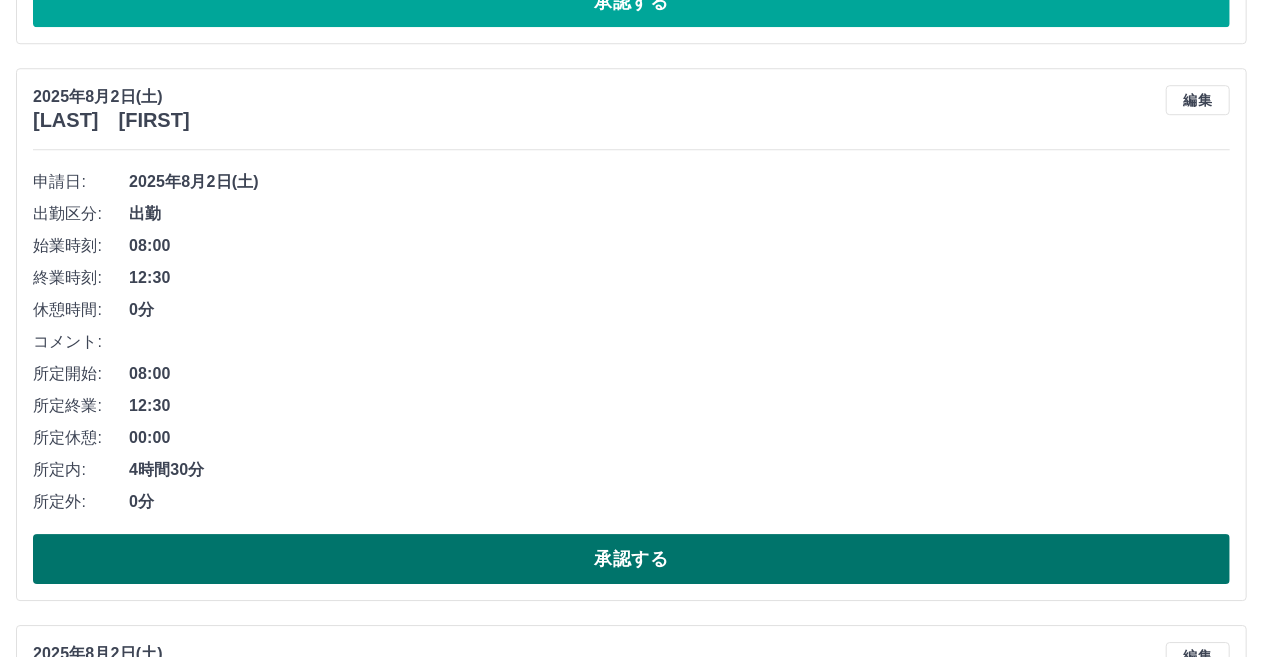 click on "承認する" at bounding box center (631, 559) 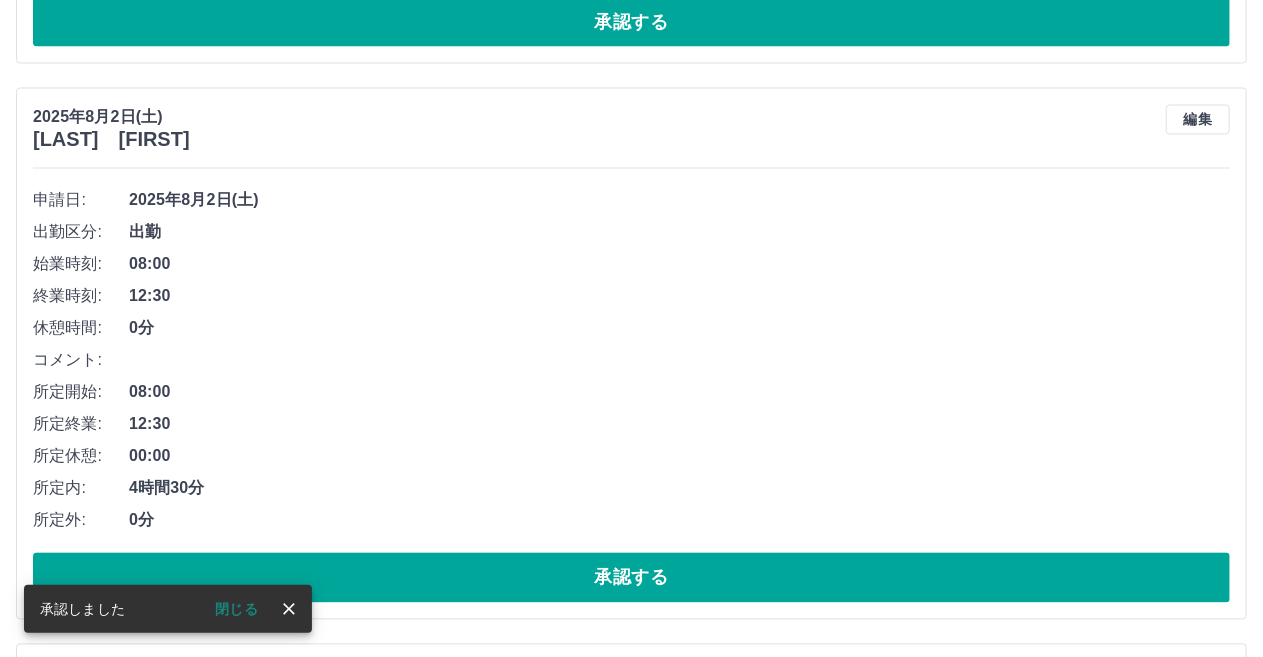 scroll, scrollTop: 1790, scrollLeft: 0, axis: vertical 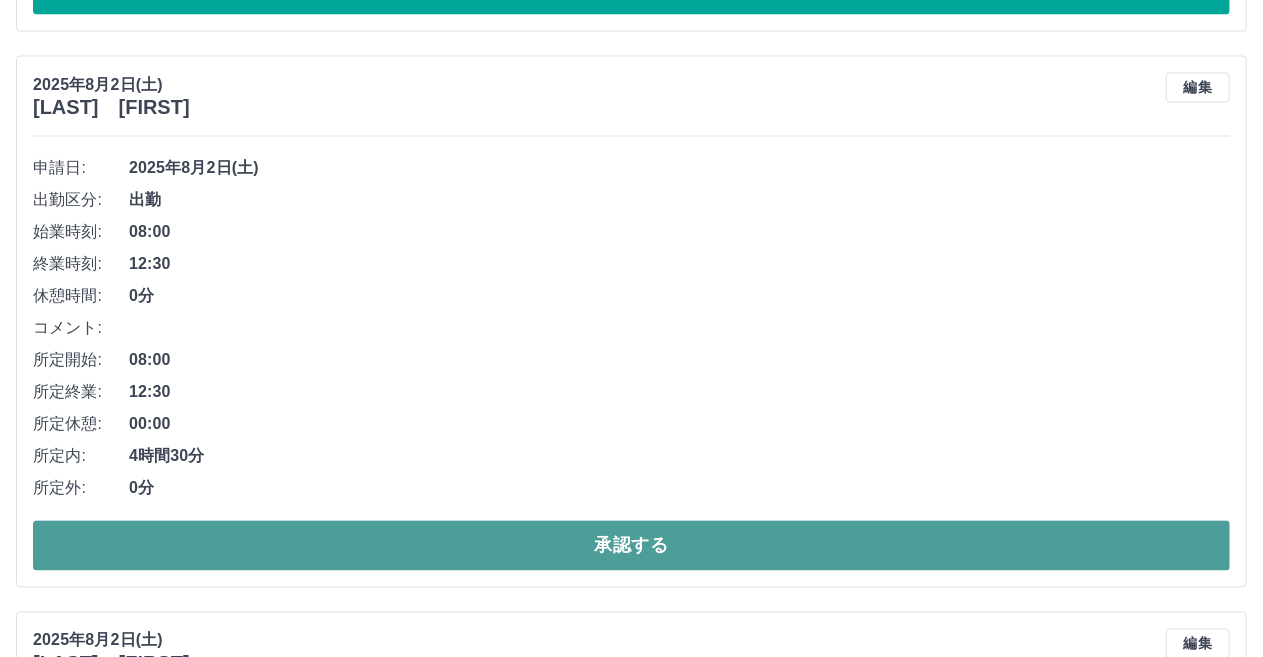 click on "承認する" at bounding box center (631, 546) 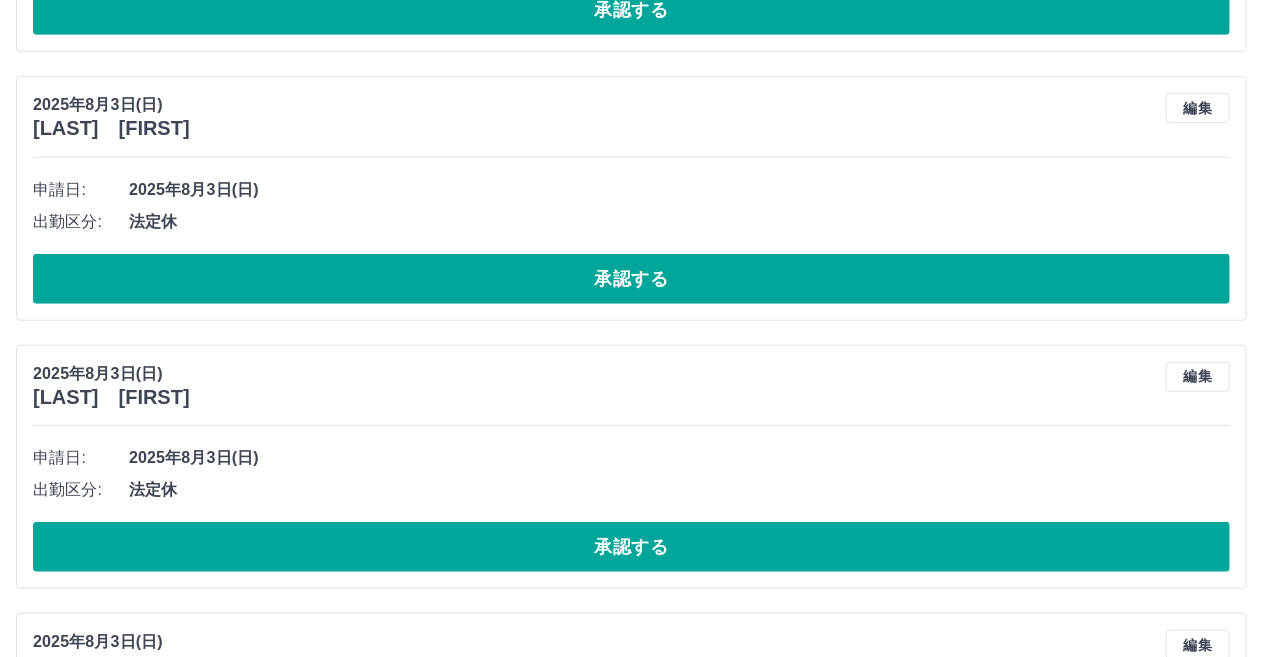 scroll, scrollTop: 700, scrollLeft: 0, axis: vertical 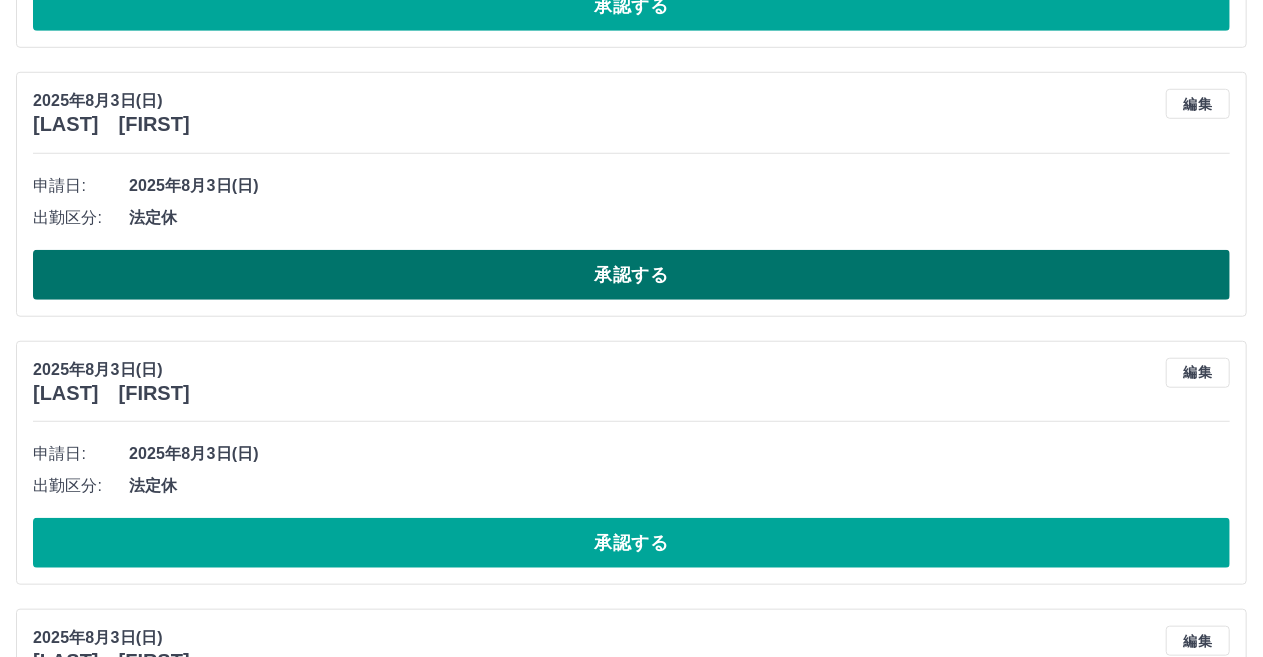 click on "承認する" at bounding box center (631, 275) 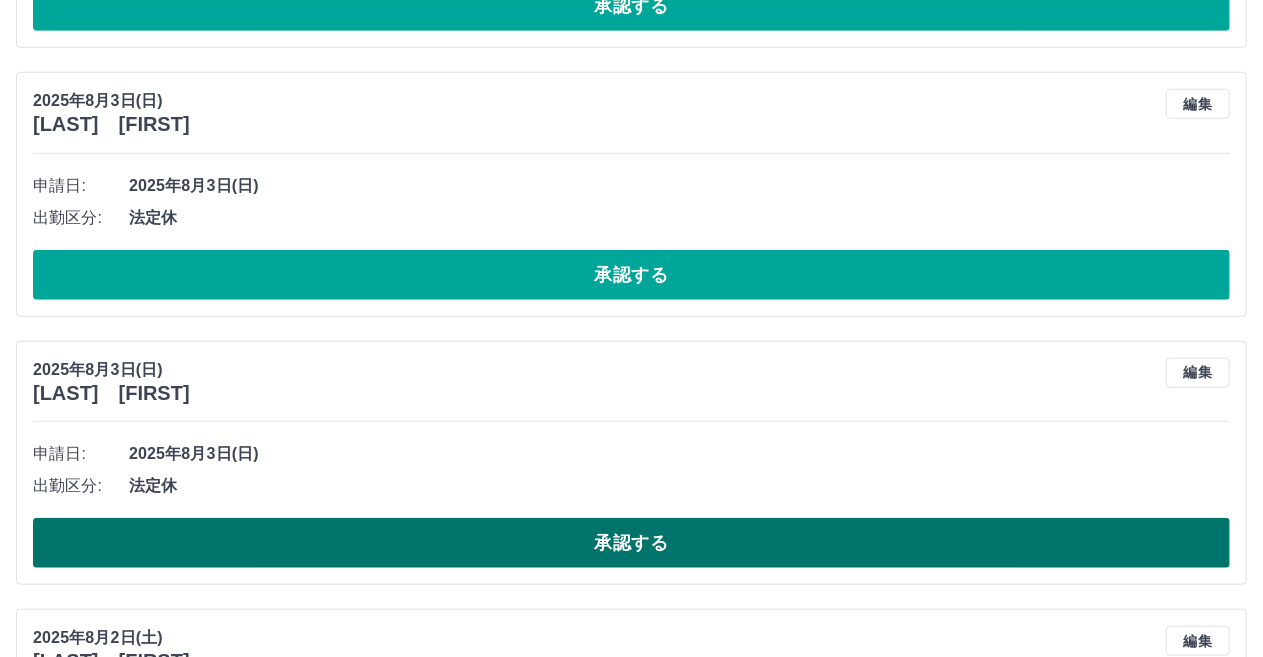 click on "承認する" at bounding box center [631, 543] 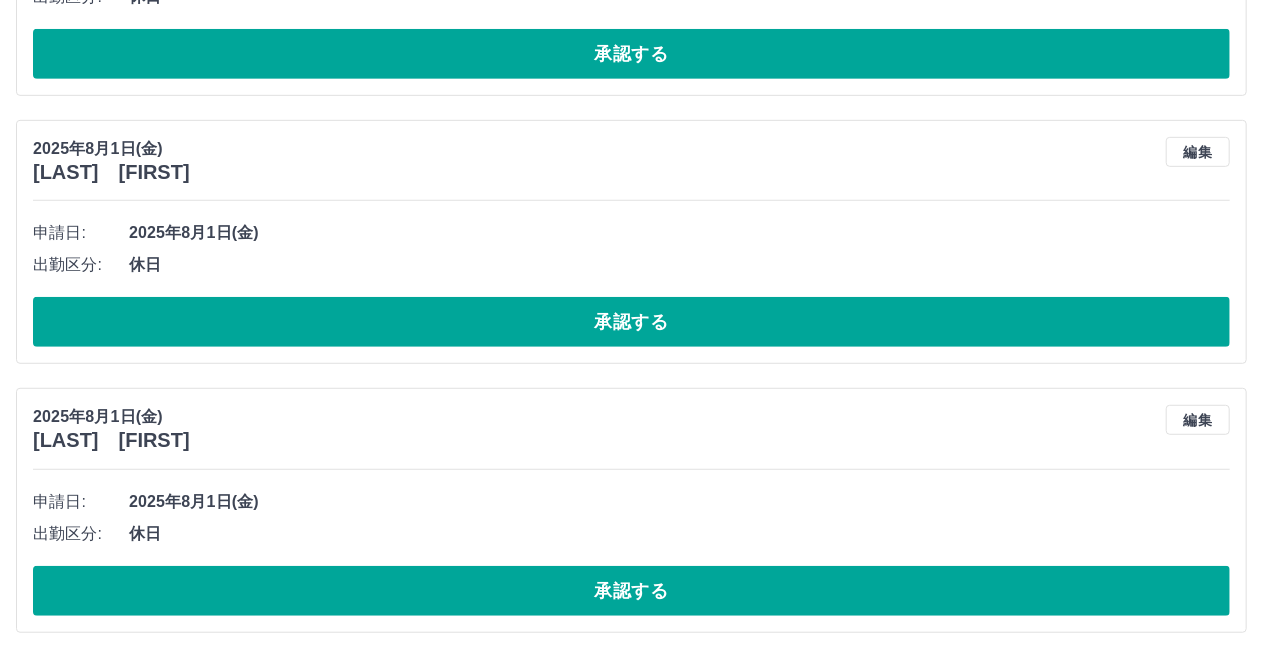 scroll, scrollTop: 4240, scrollLeft: 0, axis: vertical 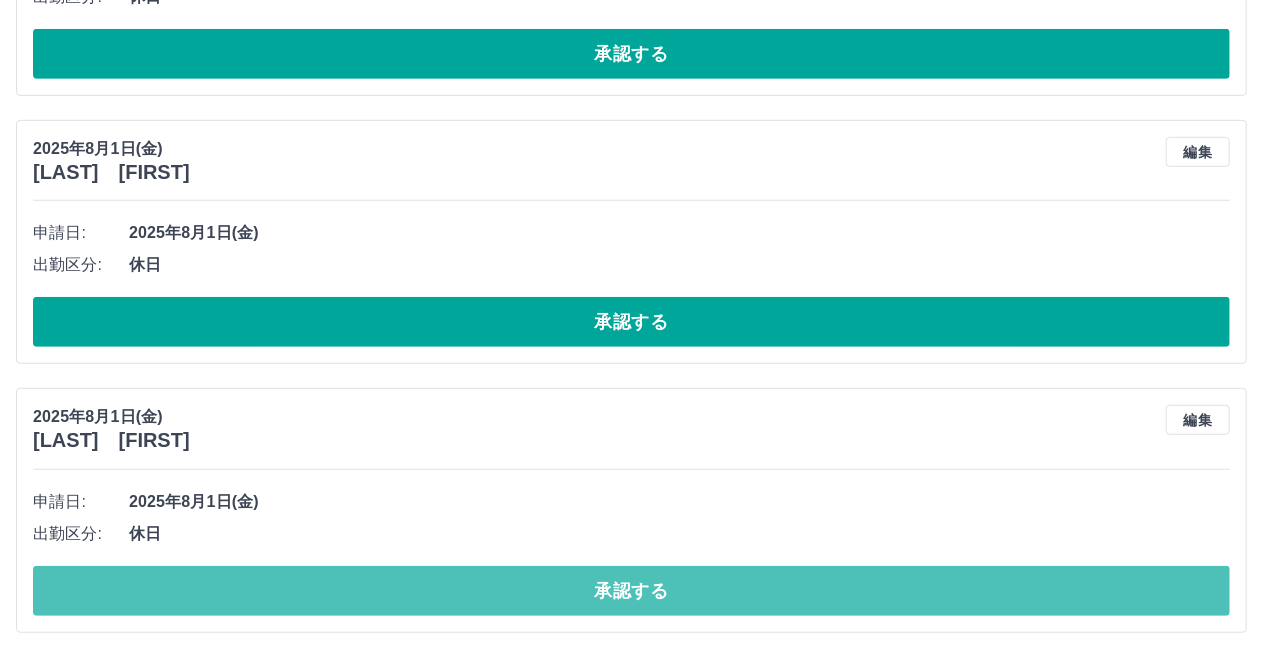 drag, startPoint x: 389, startPoint y: 586, endPoint x: 362, endPoint y: 563, distance: 35.468296 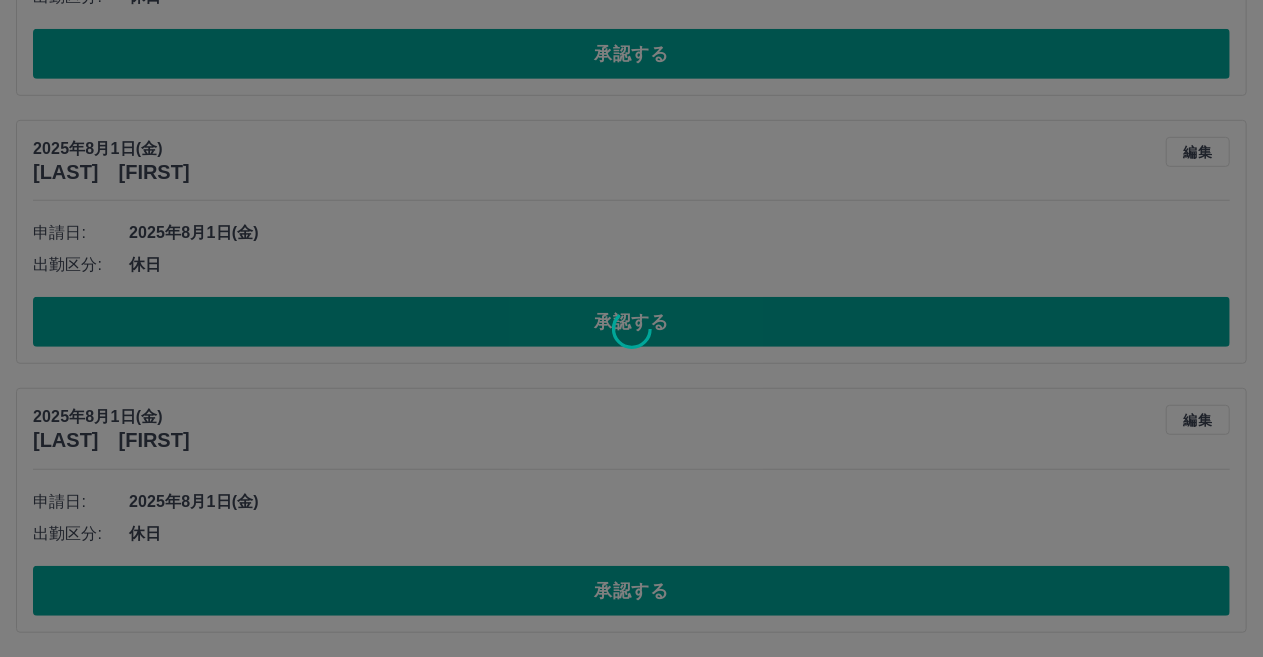scroll, scrollTop: 3972, scrollLeft: 0, axis: vertical 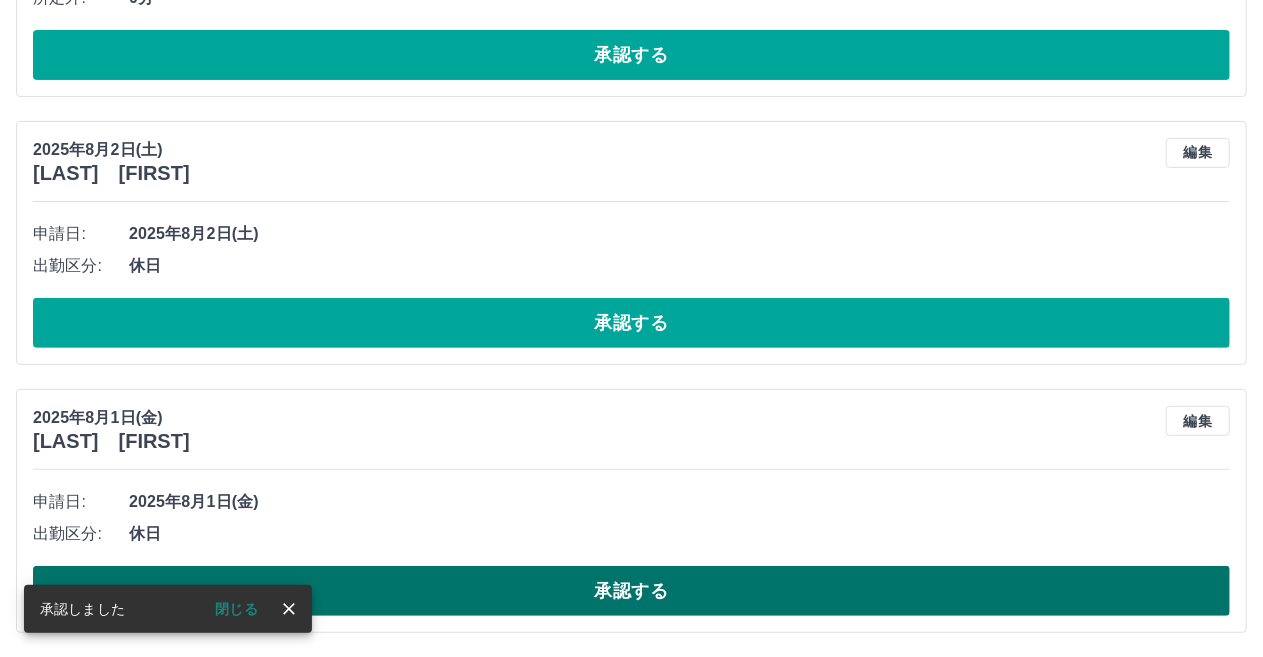 click on "承認する" at bounding box center (631, 591) 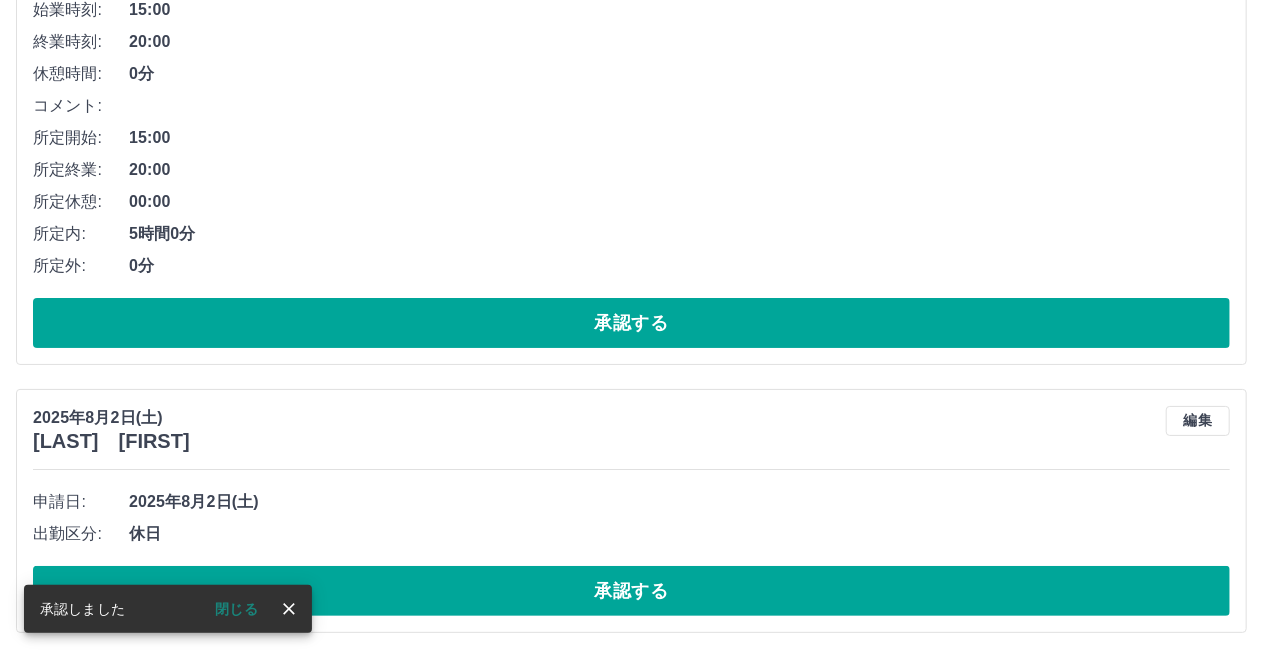 scroll, scrollTop: 3704, scrollLeft: 0, axis: vertical 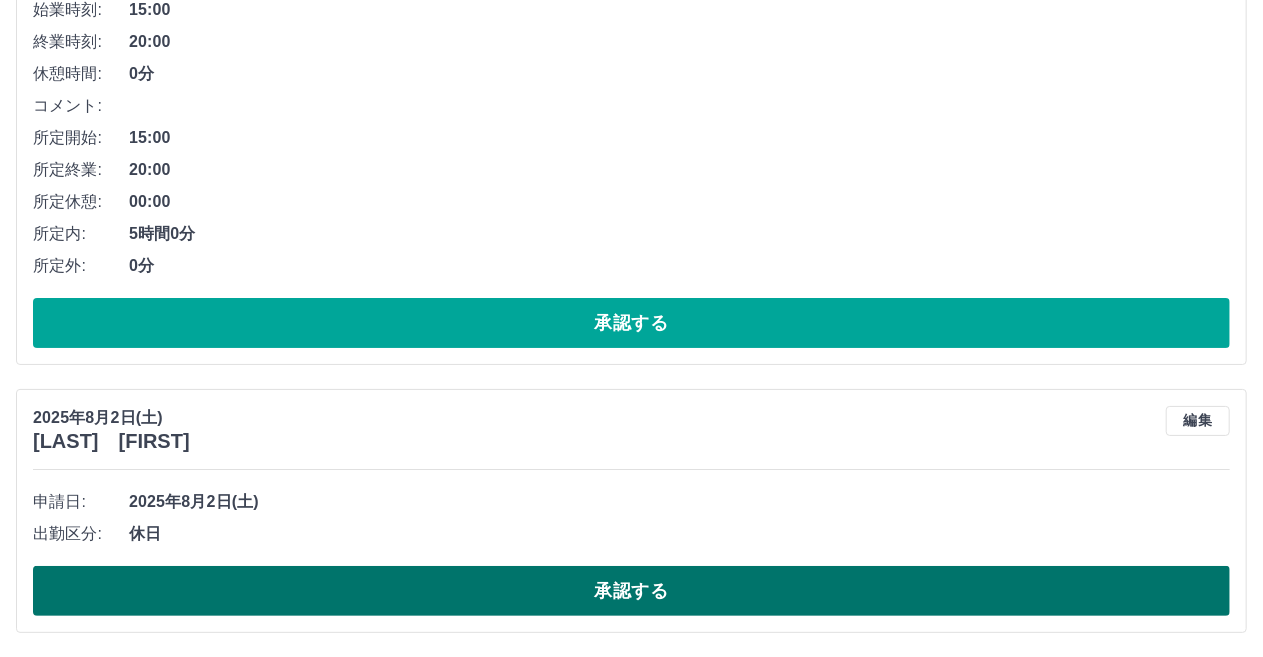 click on "承認する" at bounding box center [631, 591] 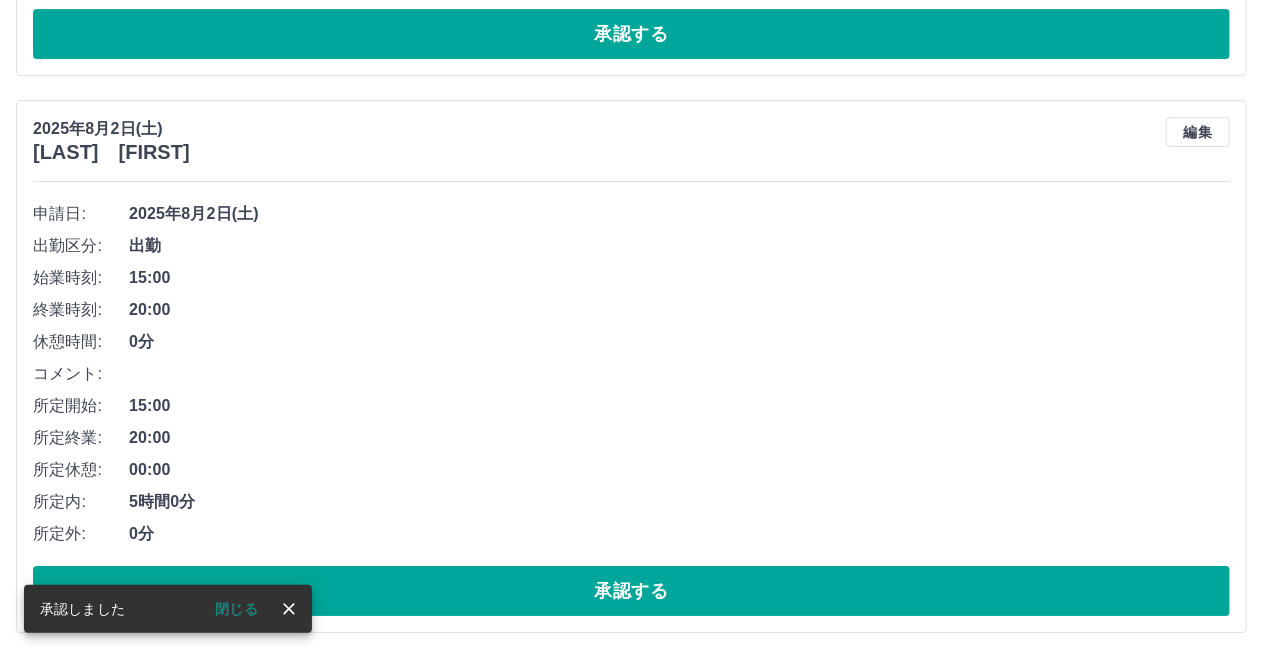 scroll, scrollTop: 3435, scrollLeft: 0, axis: vertical 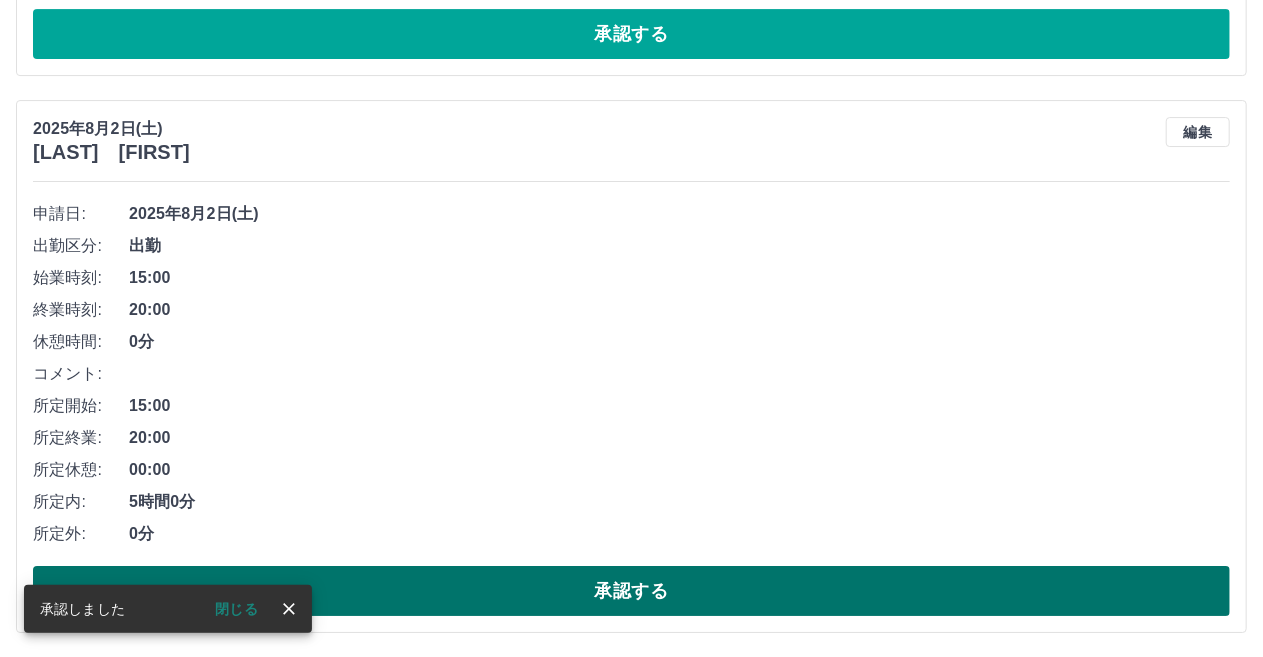 drag, startPoint x: 357, startPoint y: 602, endPoint x: 342, endPoint y: 574, distance: 31.764761 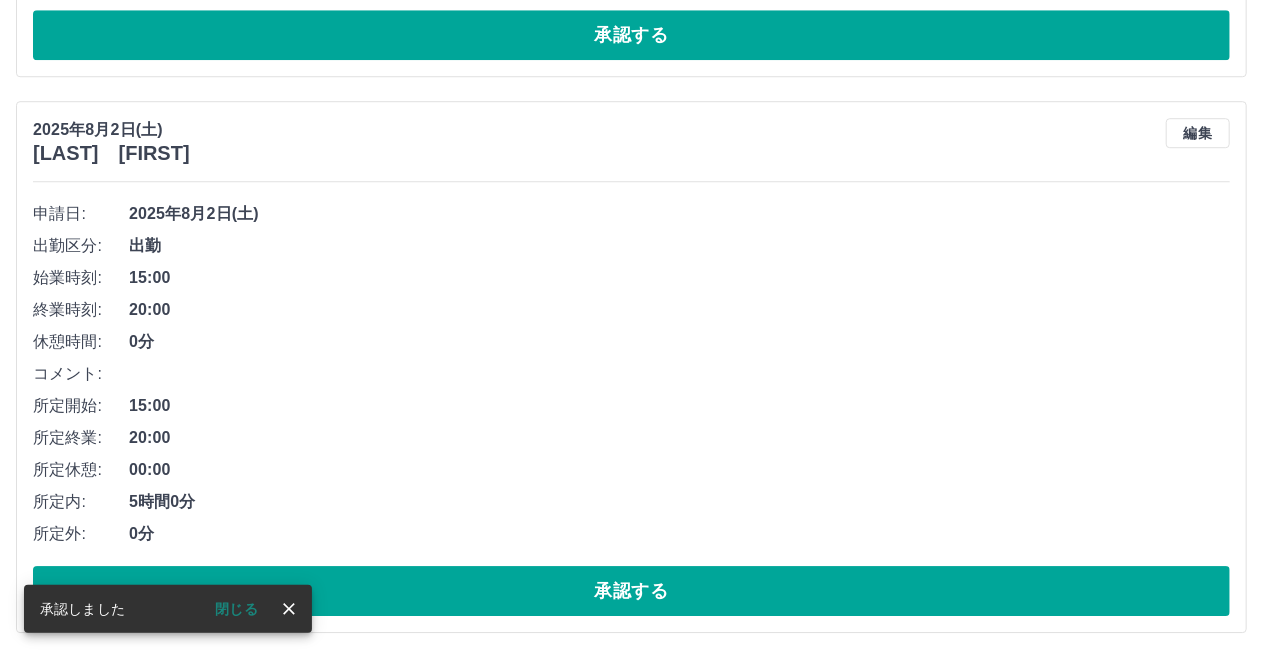 scroll, scrollTop: 2879, scrollLeft: 0, axis: vertical 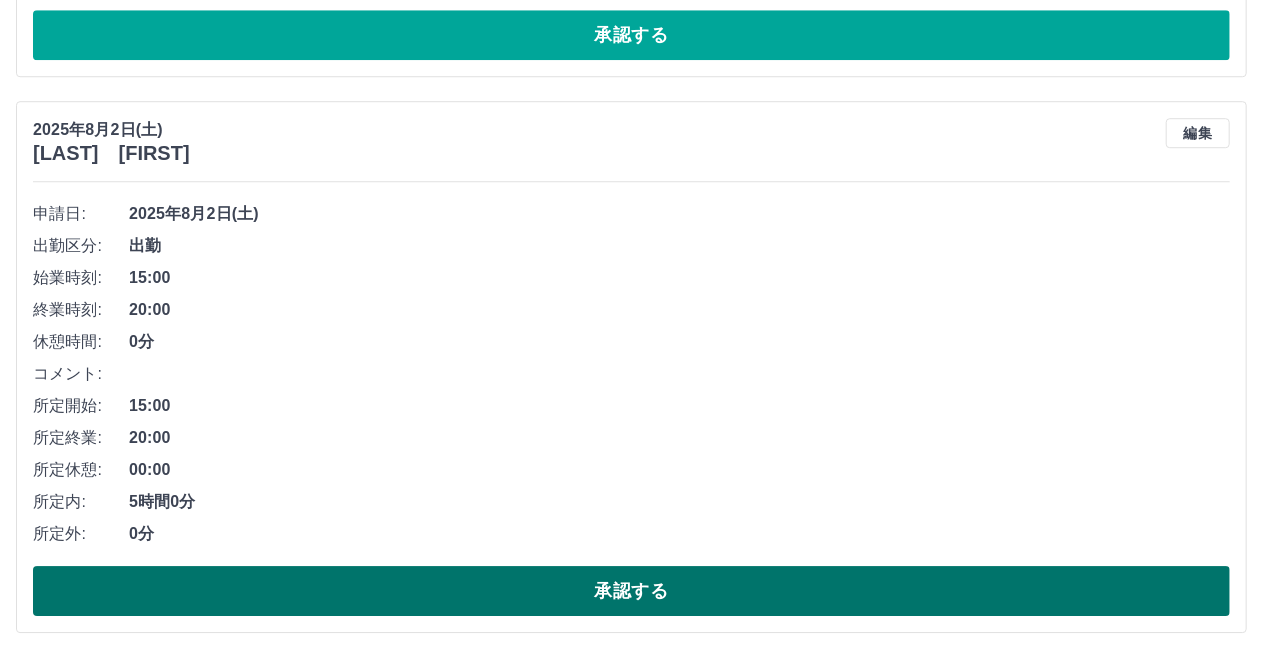 click on "承認する" at bounding box center [631, 591] 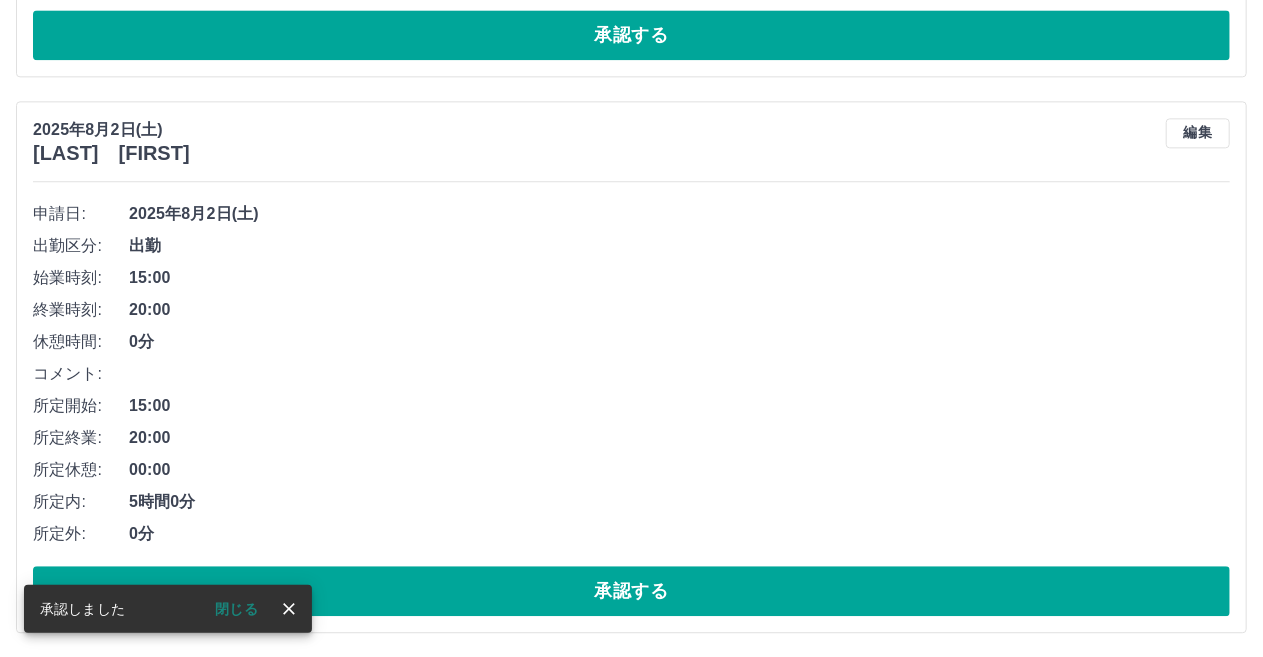 scroll, scrollTop: 2322, scrollLeft: 0, axis: vertical 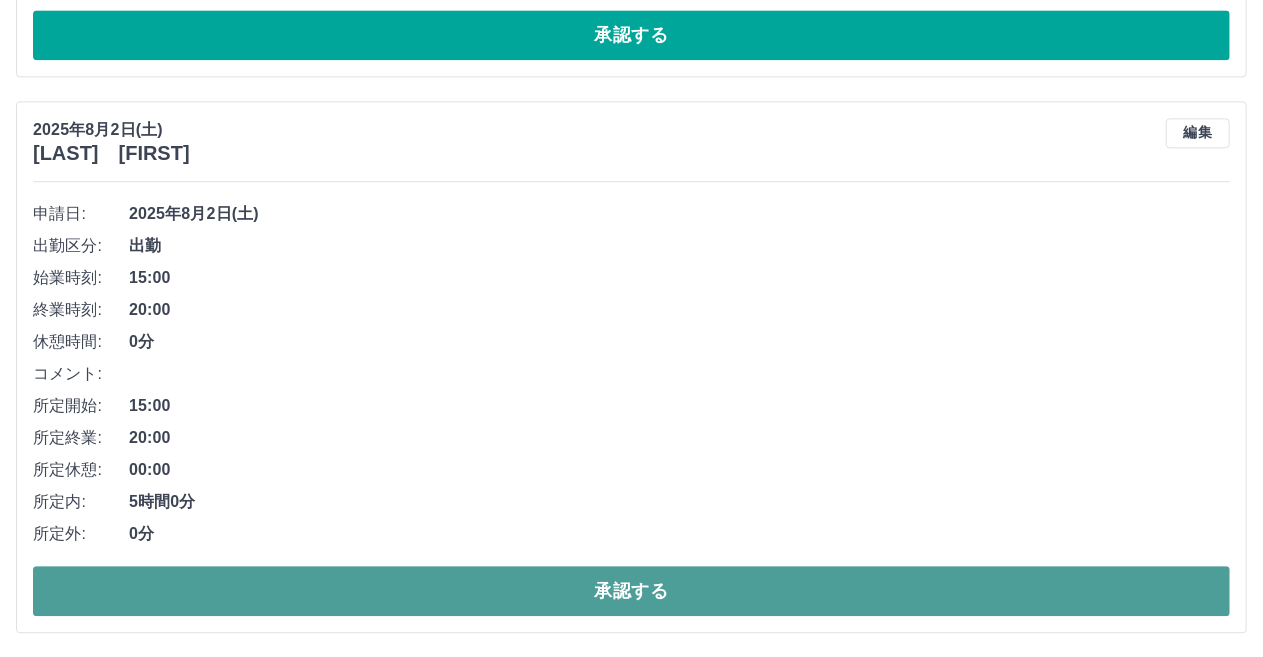 click on "承認する" at bounding box center (631, 591) 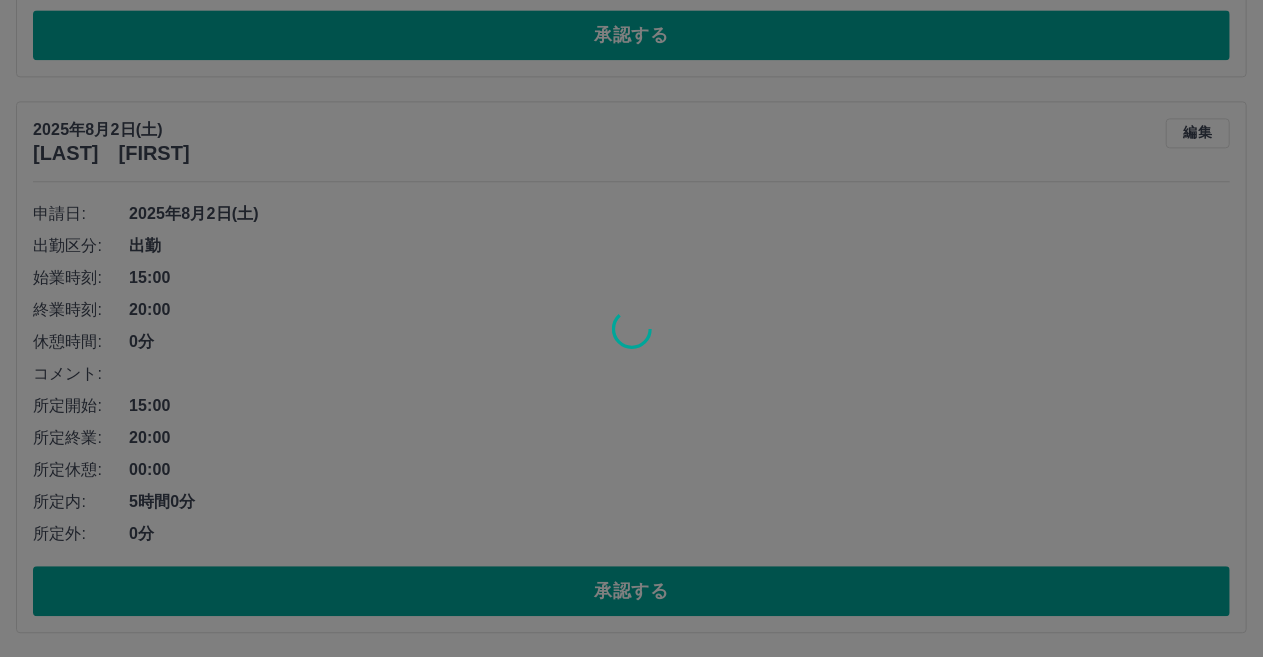 scroll, scrollTop: 1766, scrollLeft: 0, axis: vertical 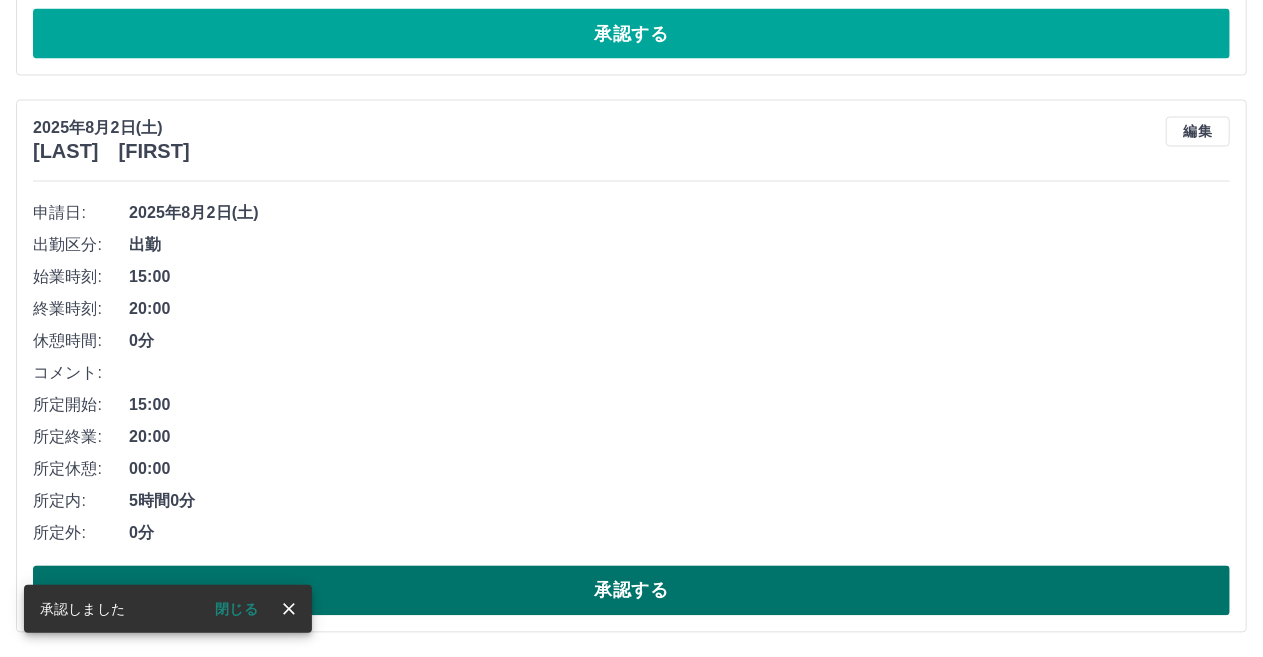 click on "承認する" at bounding box center (631, 591) 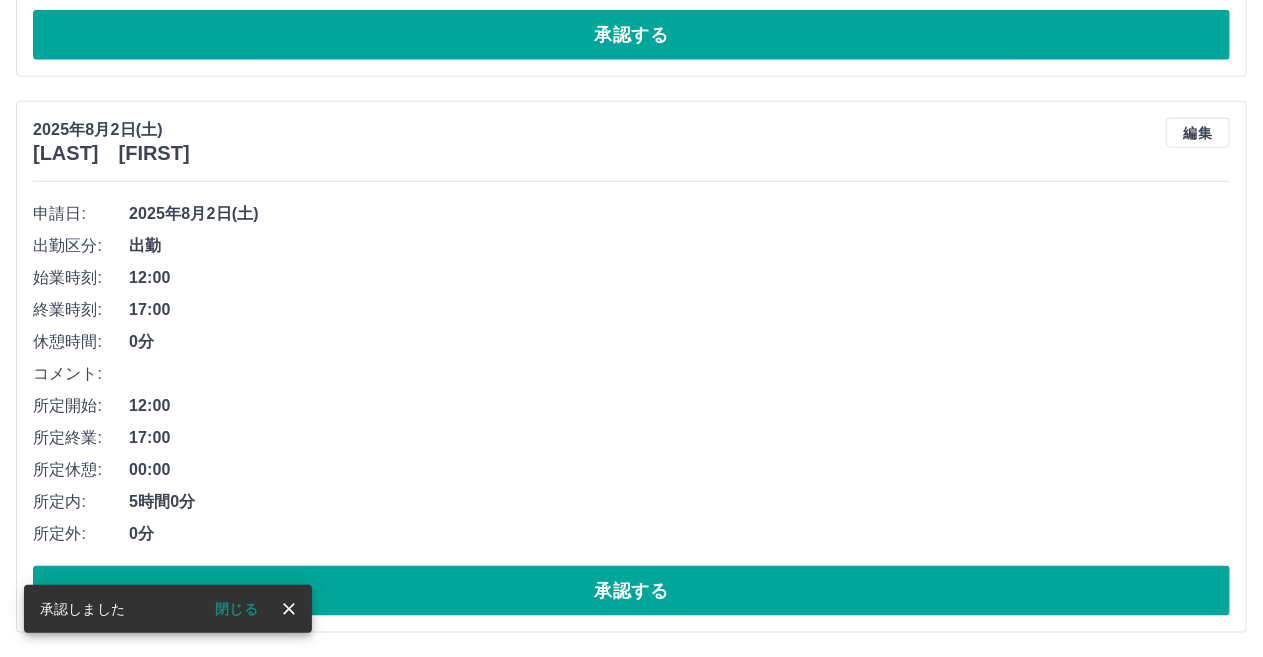 scroll, scrollTop: 1210, scrollLeft: 0, axis: vertical 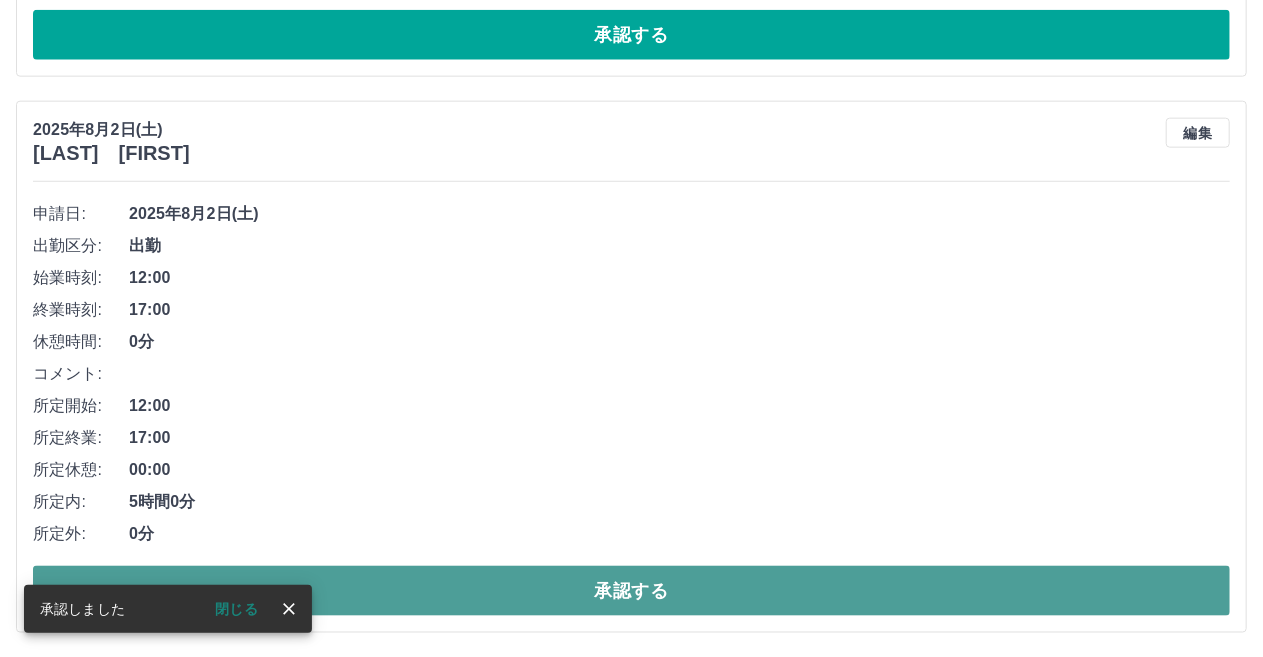 click on "承認する" at bounding box center (631, 591) 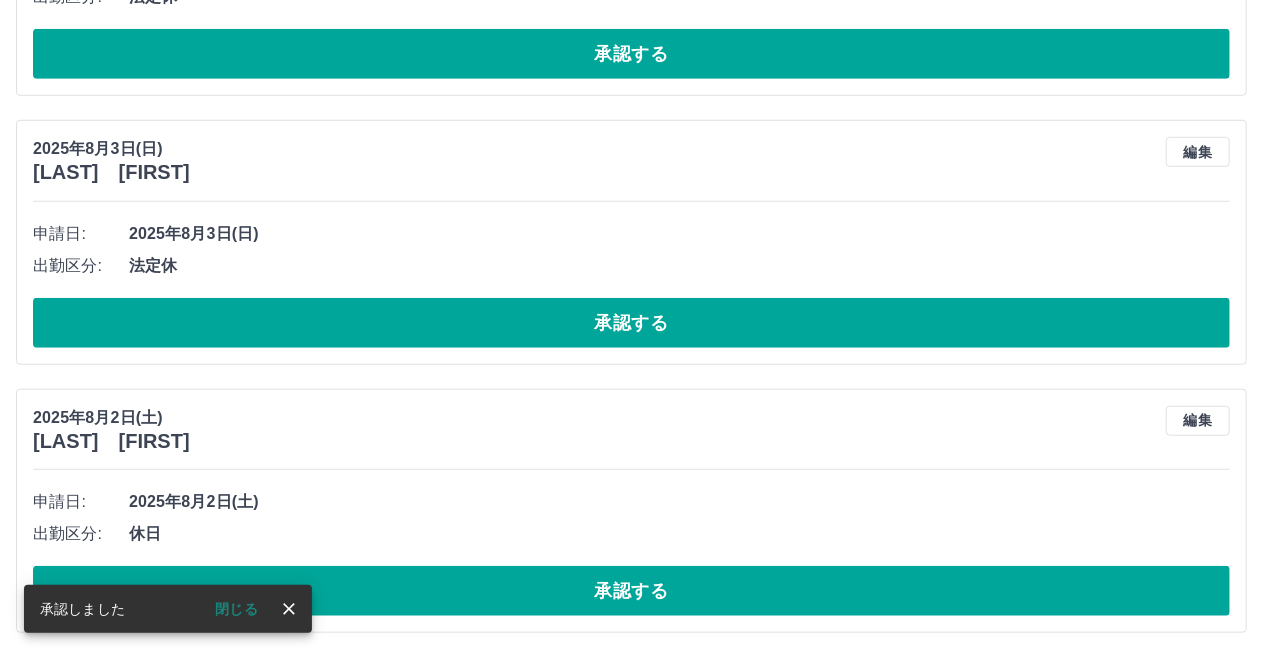 scroll, scrollTop: 654, scrollLeft: 0, axis: vertical 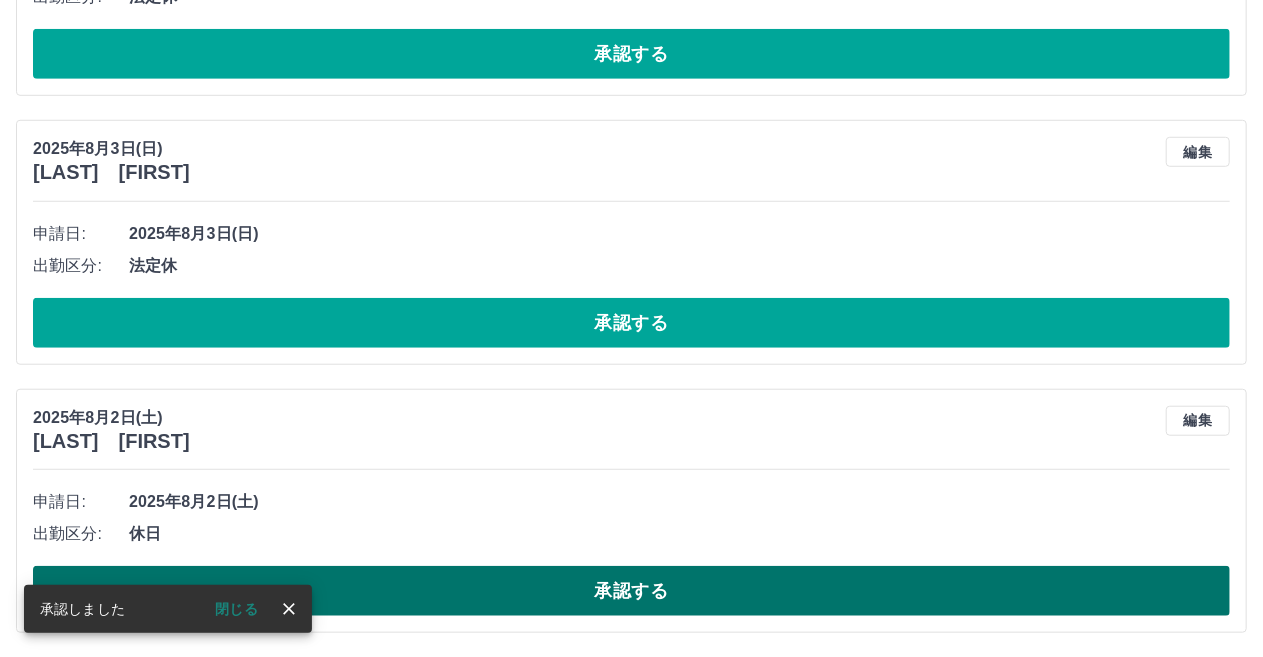 click on "承認する" at bounding box center (631, 591) 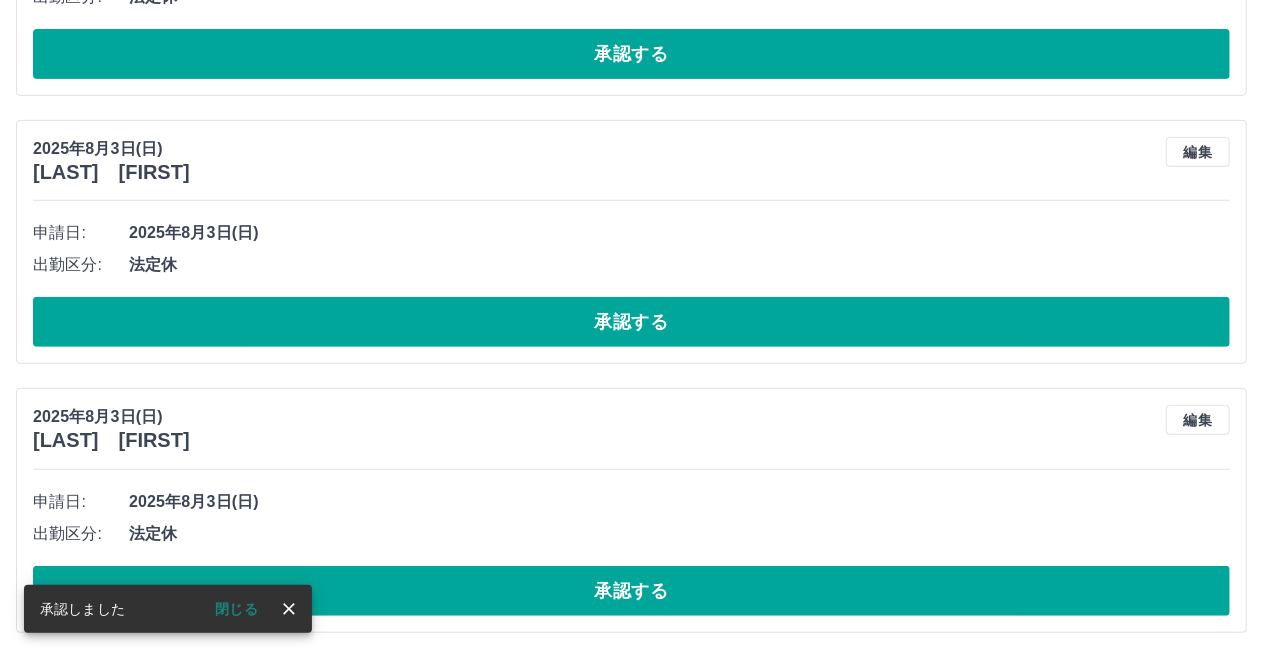 scroll, scrollTop: 385, scrollLeft: 0, axis: vertical 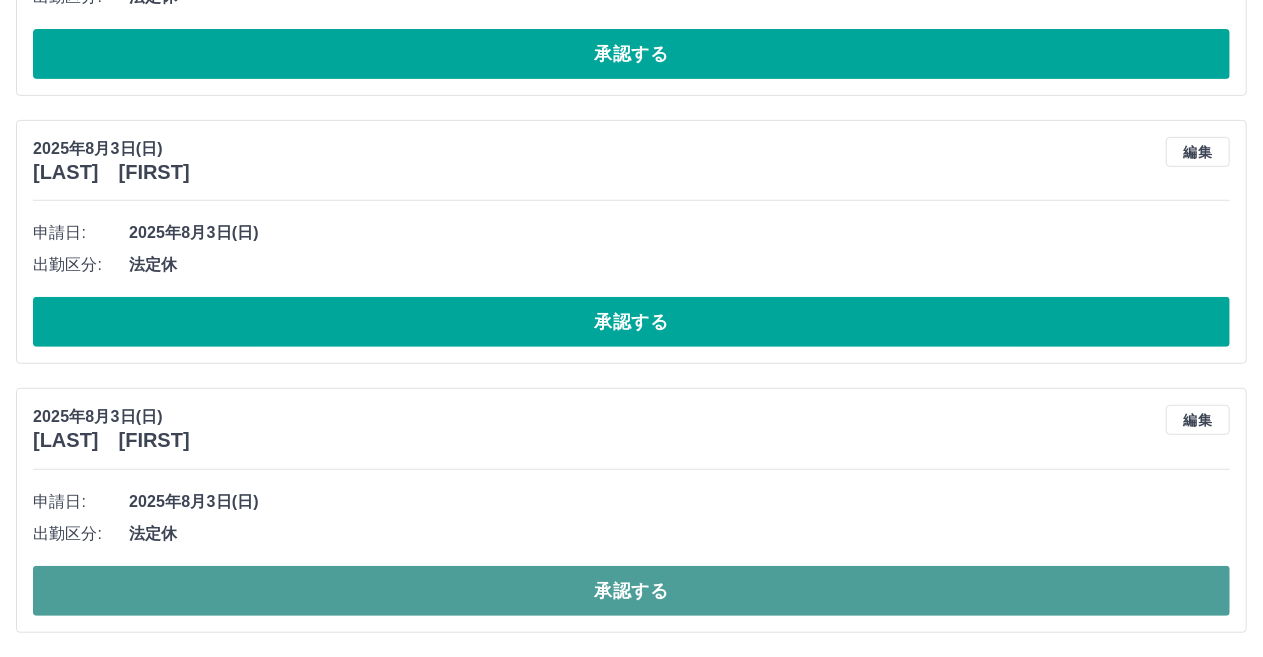 click on "承認する" at bounding box center [631, 591] 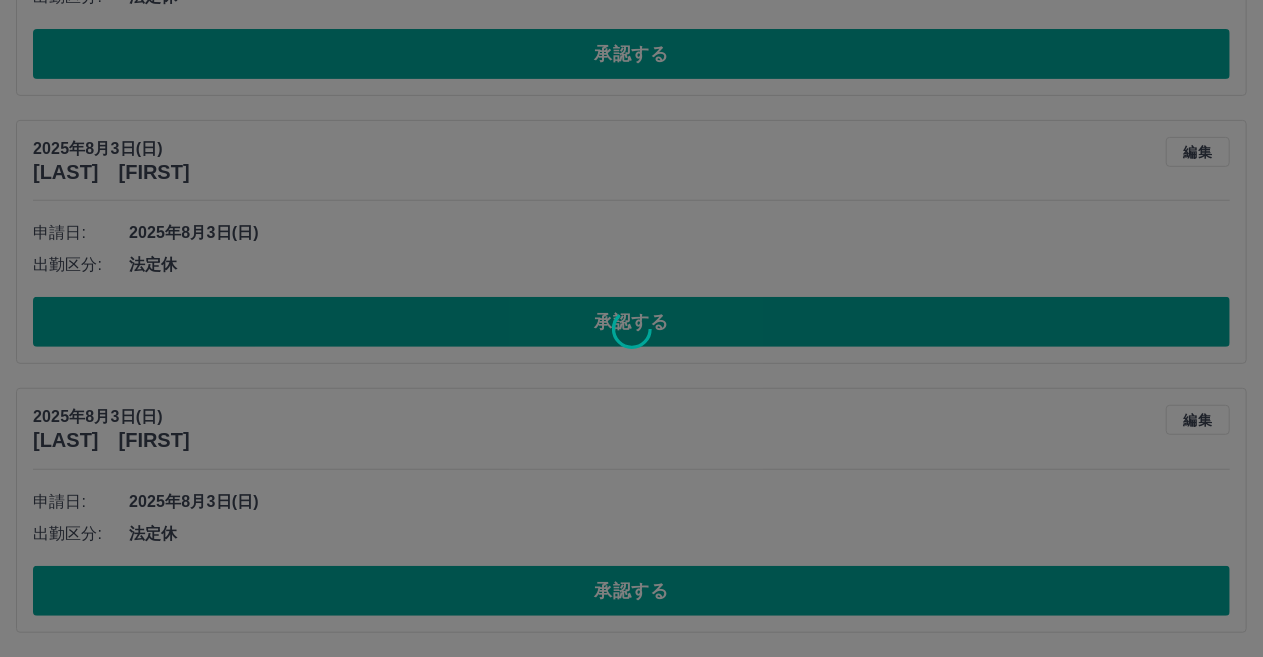 scroll, scrollTop: 117, scrollLeft: 0, axis: vertical 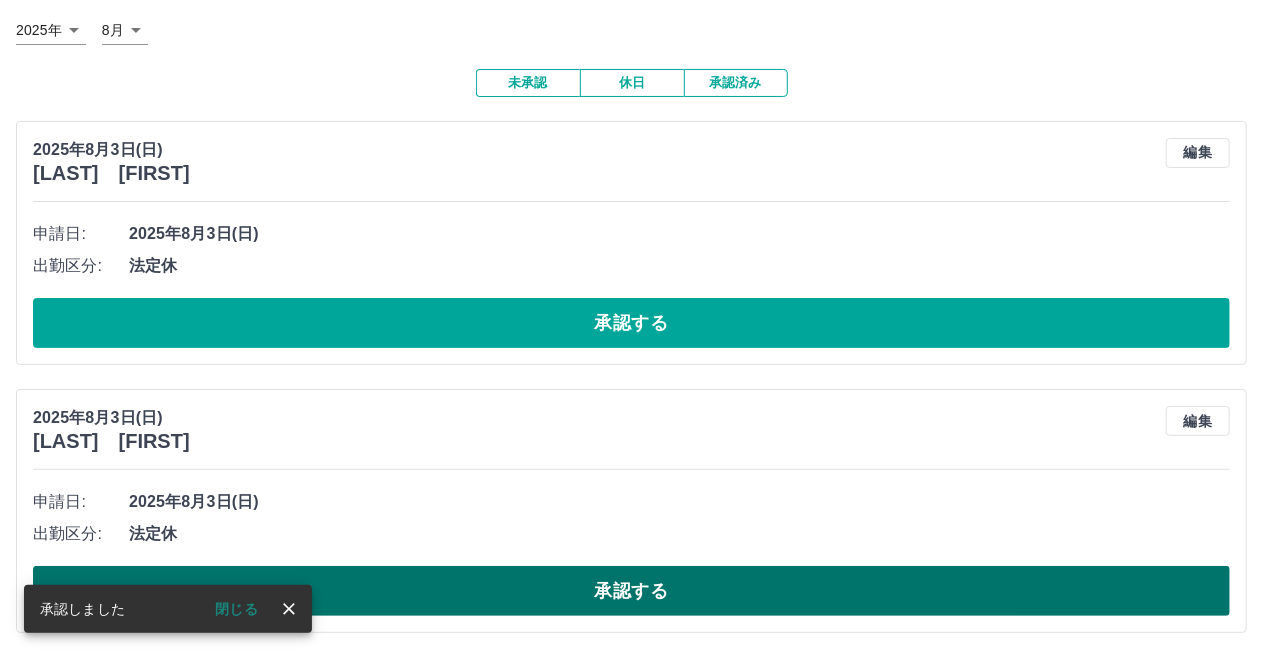 click on "承認する" at bounding box center (631, 591) 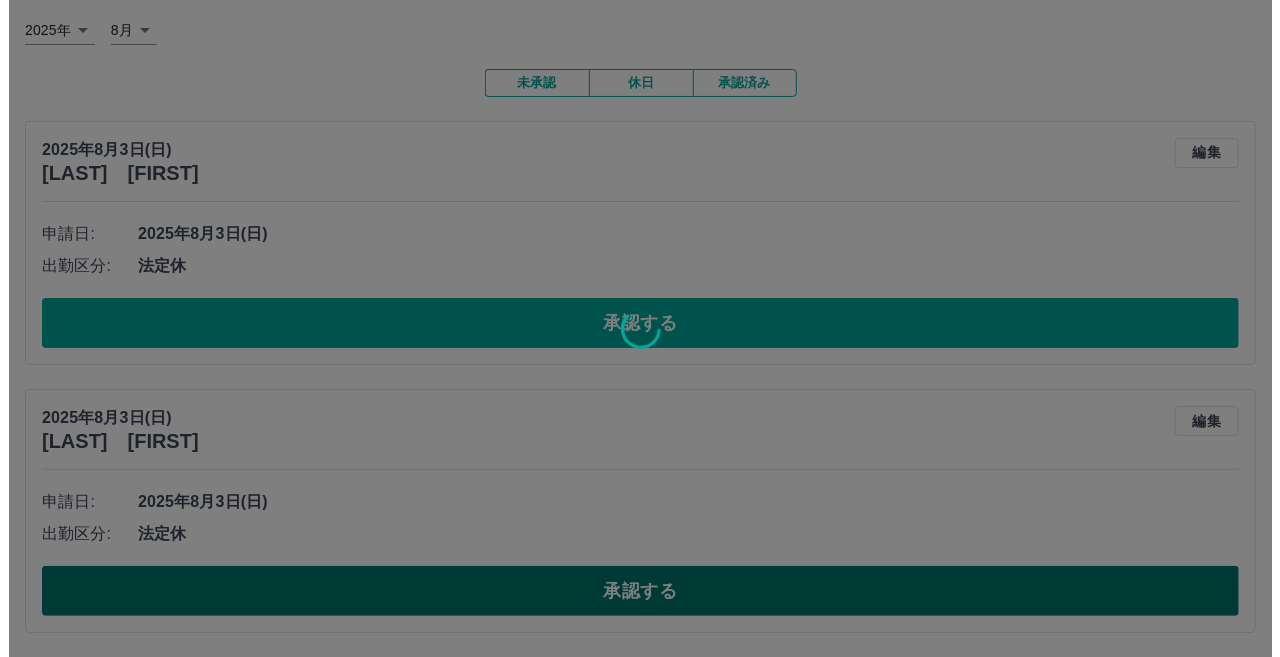 scroll, scrollTop: 0, scrollLeft: 0, axis: both 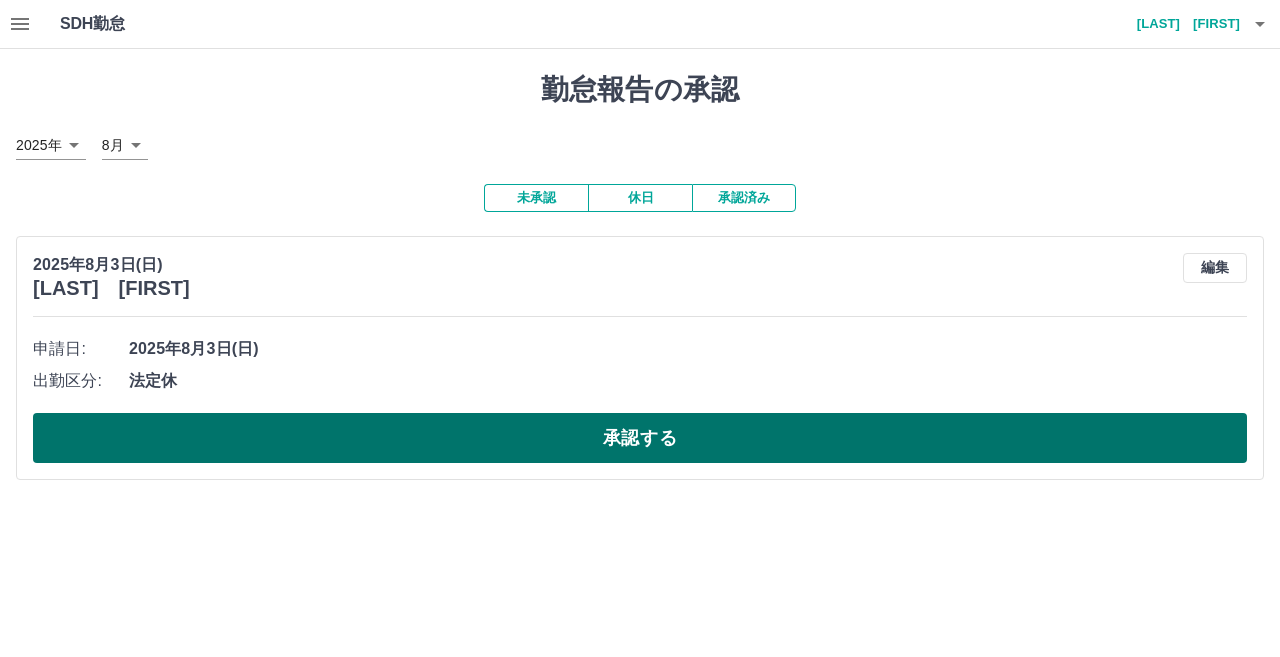 click on "承認する" at bounding box center [640, 438] 